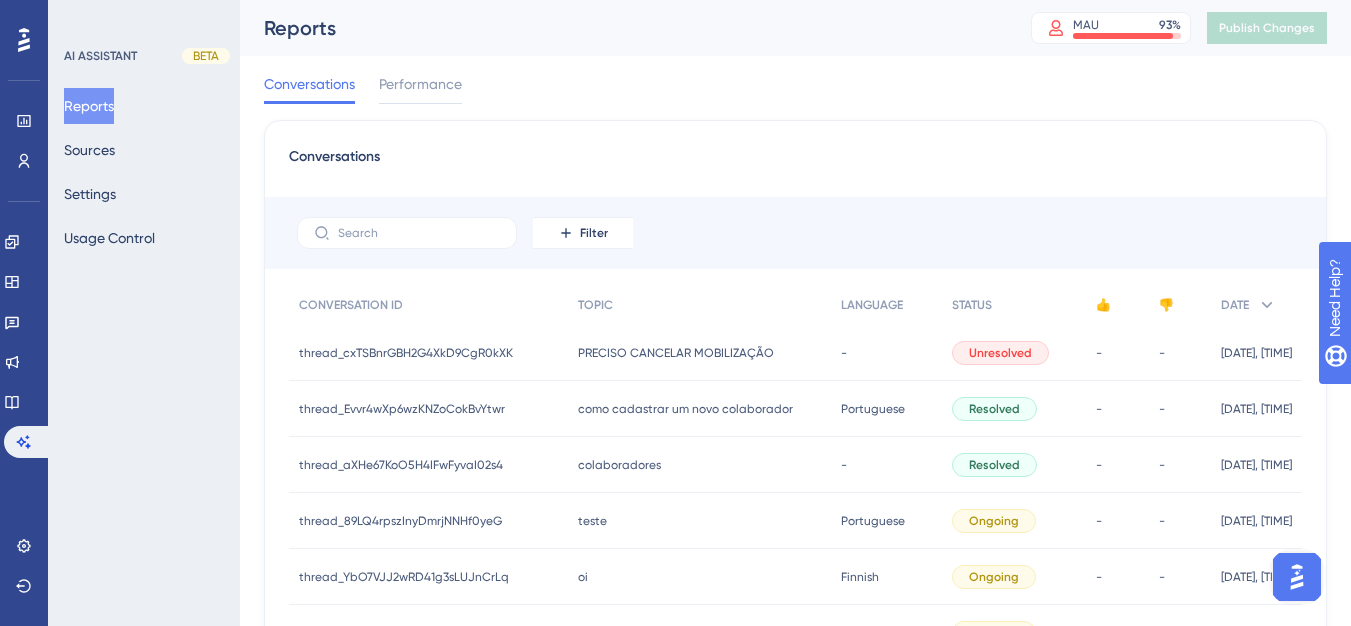 scroll, scrollTop: 0, scrollLeft: 0, axis: both 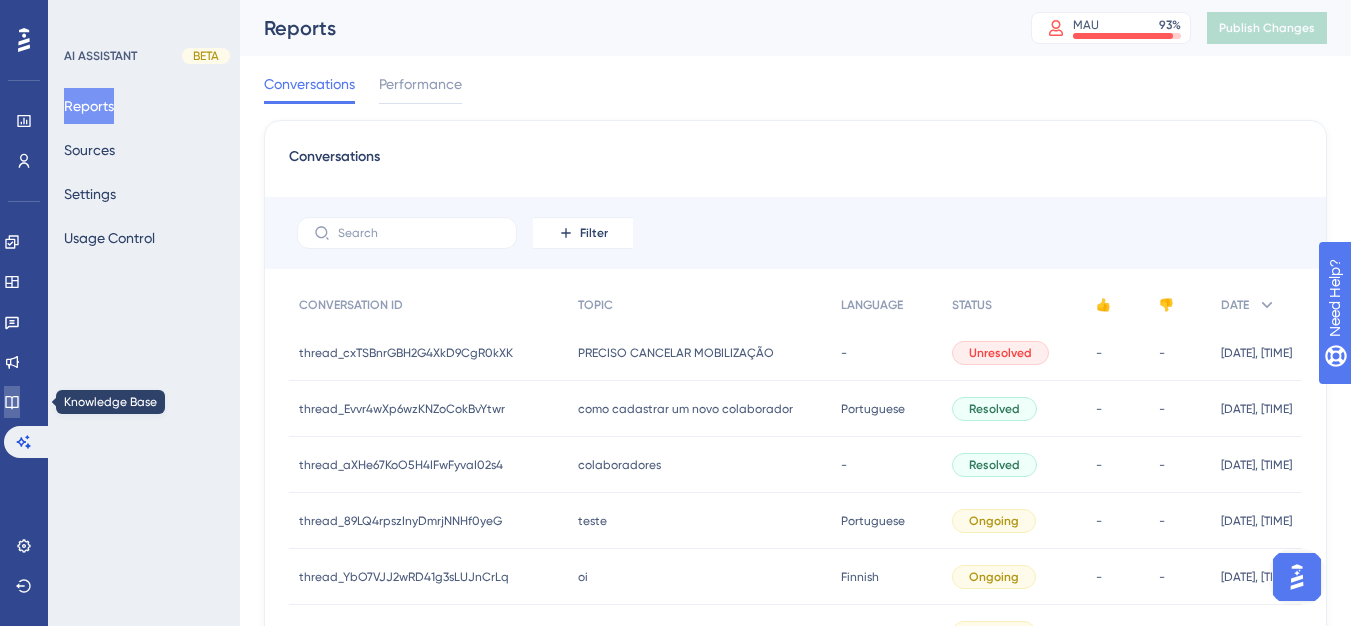 click at bounding box center (12, 402) 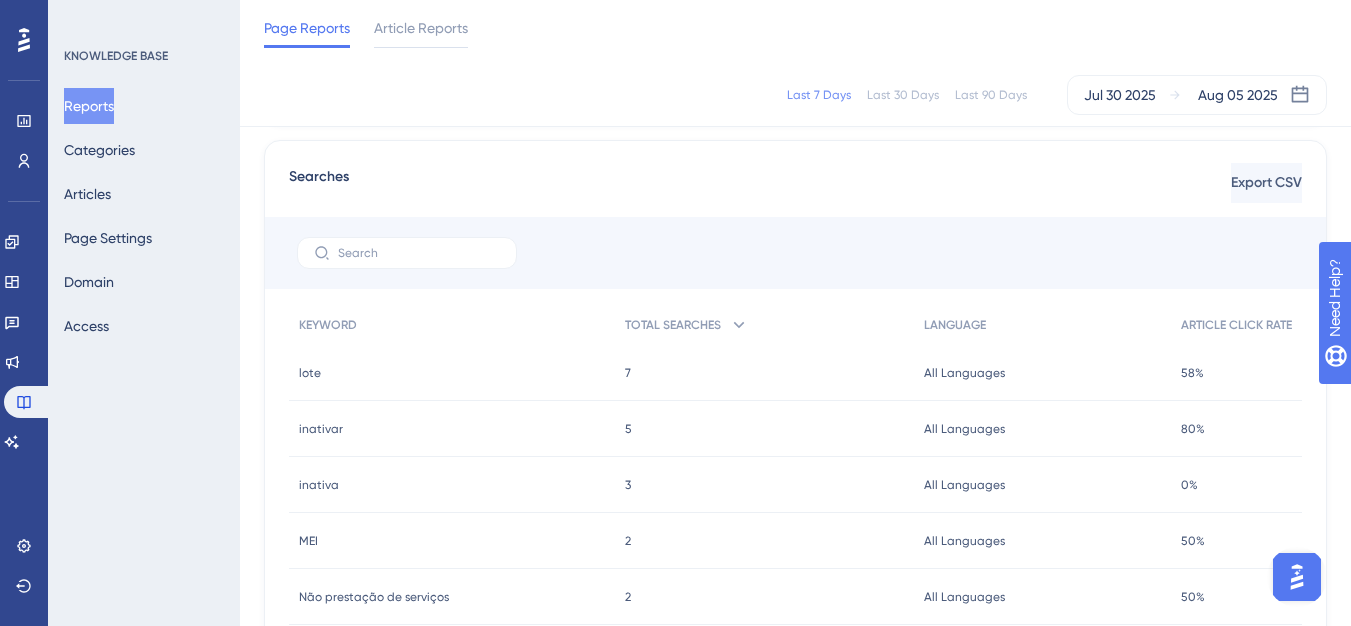 scroll, scrollTop: 800, scrollLeft: 0, axis: vertical 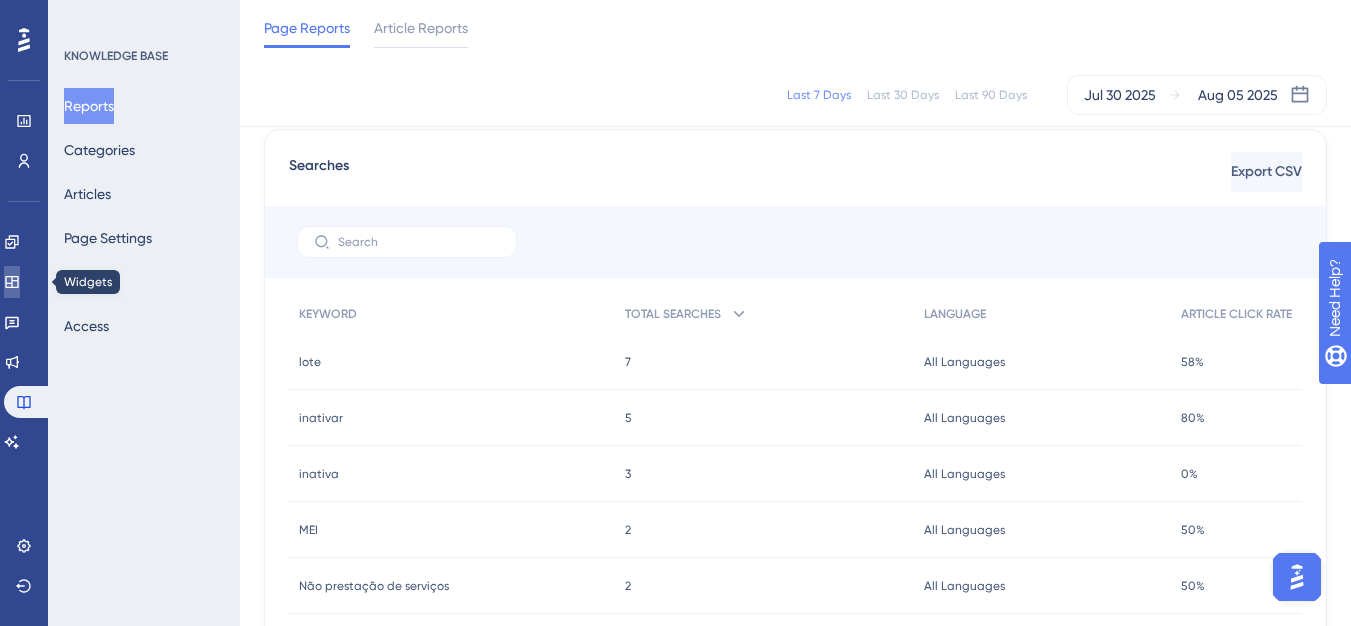 click at bounding box center (12, 282) 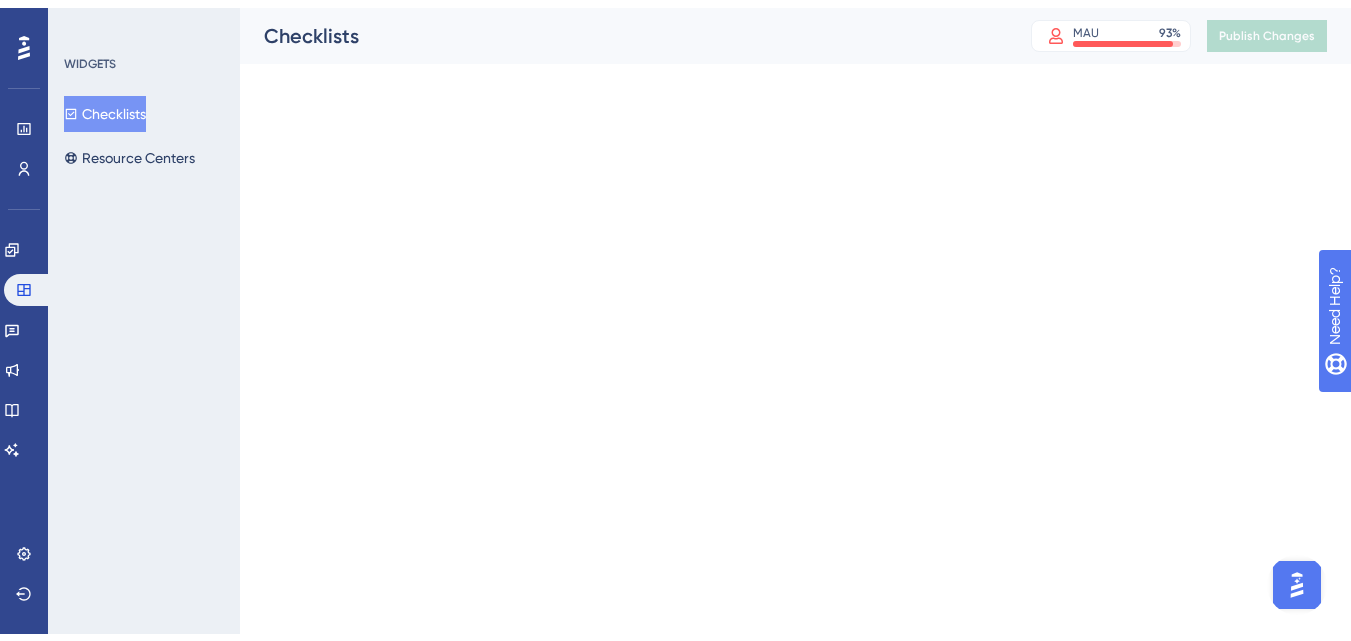 scroll, scrollTop: 0, scrollLeft: 0, axis: both 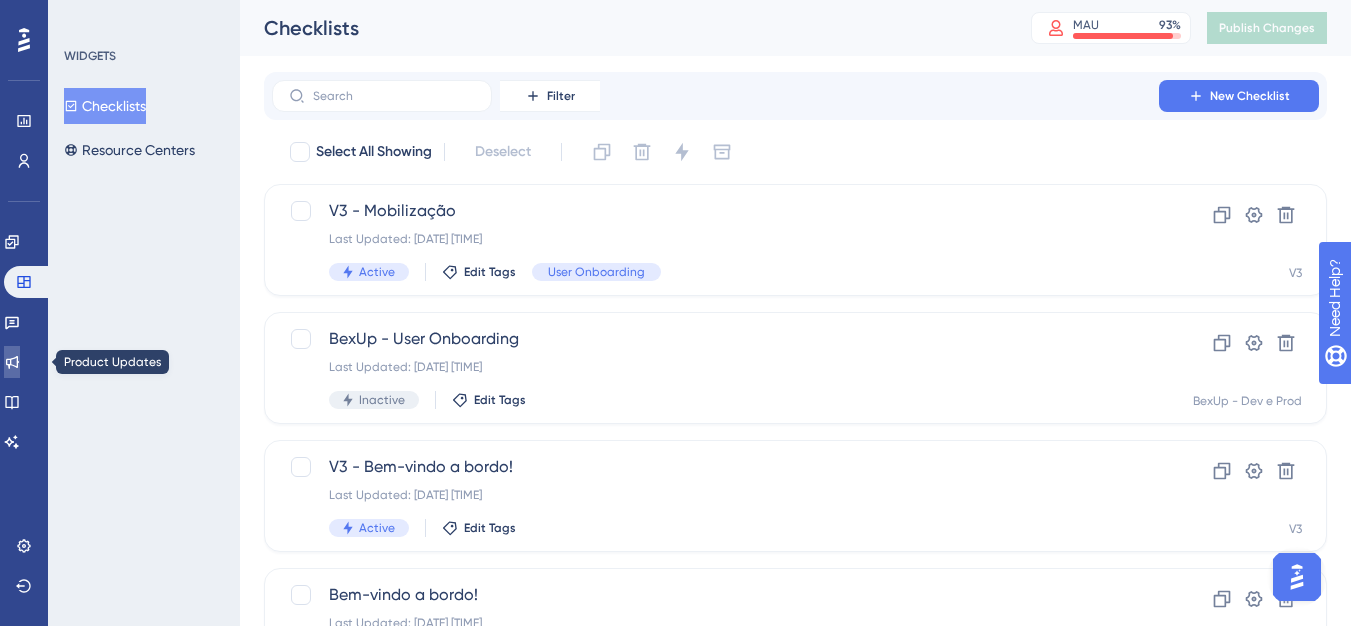 click at bounding box center (12, 362) 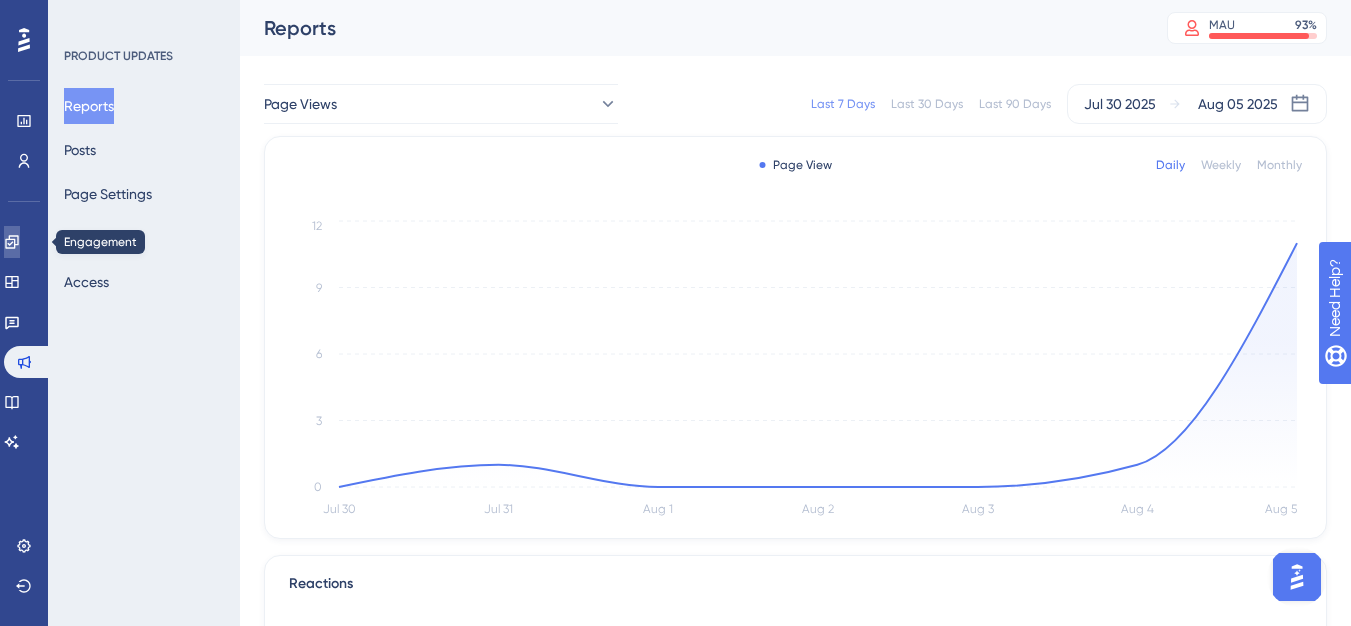 click 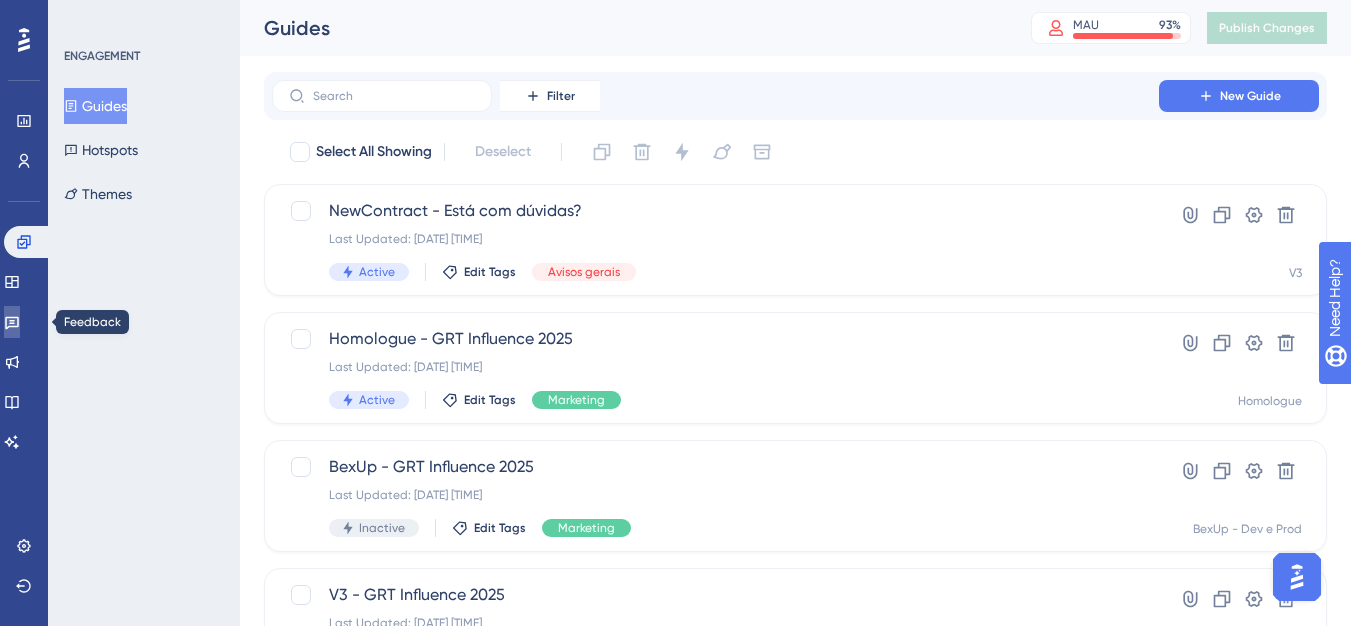 click at bounding box center (12, 322) 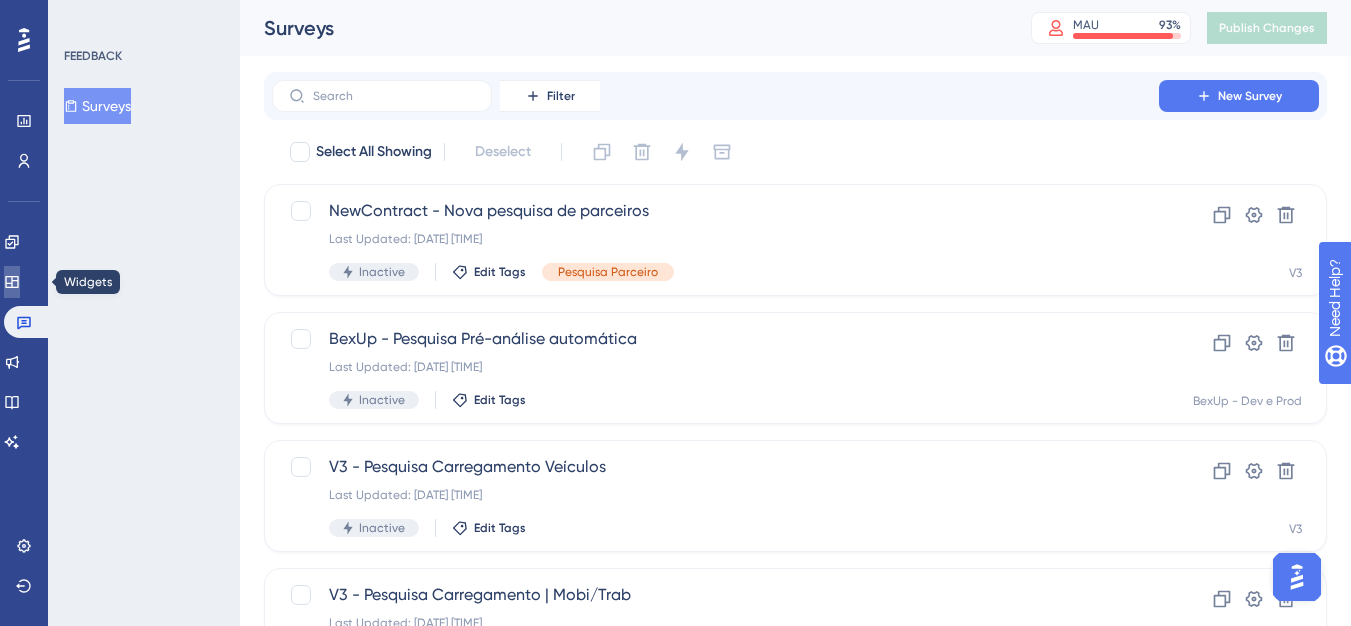 click at bounding box center [12, 282] 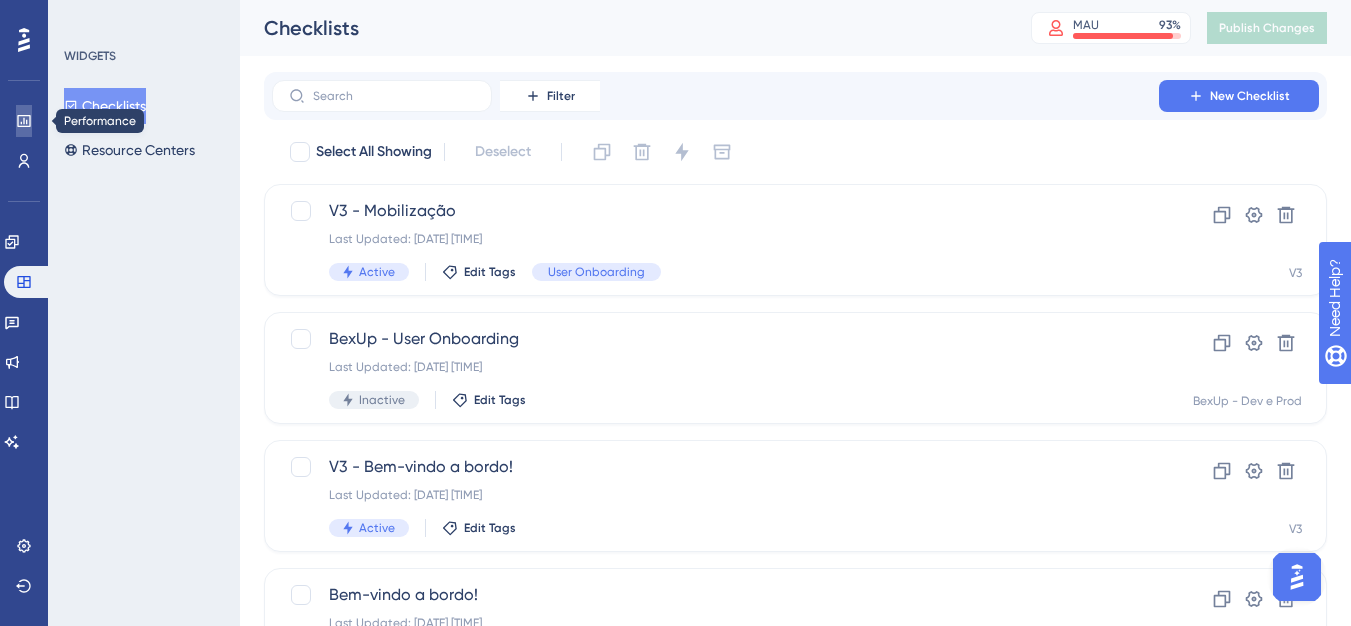 click at bounding box center [24, 121] 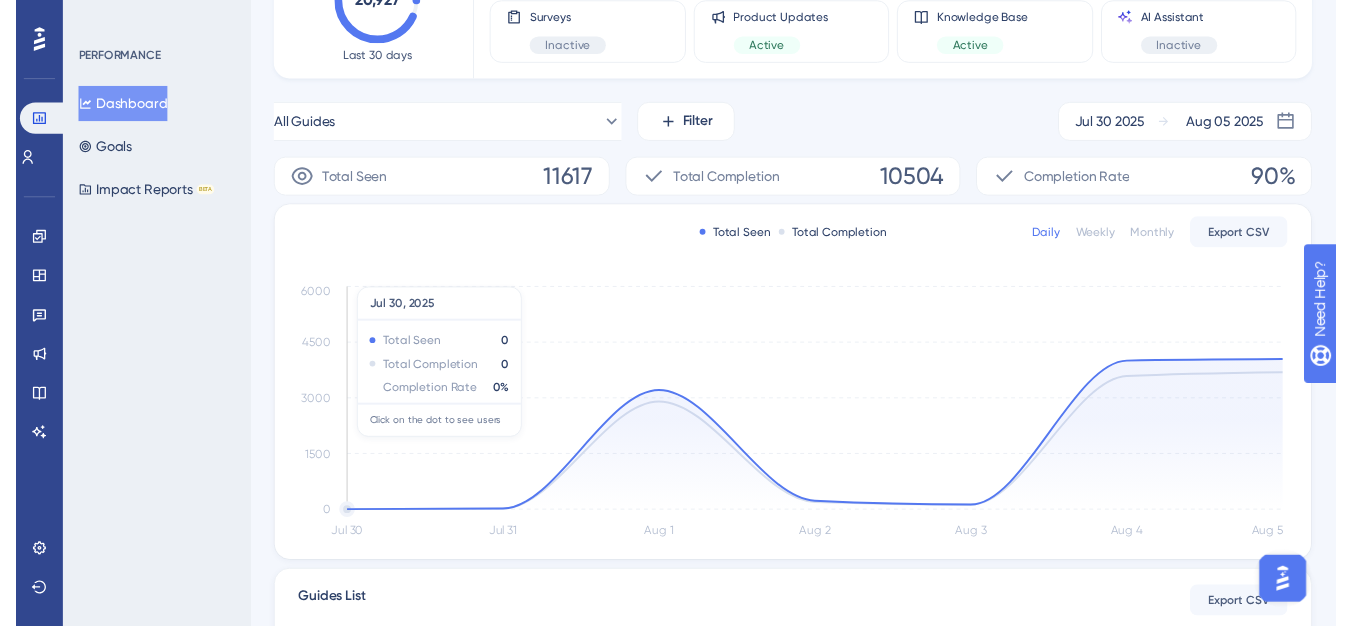 scroll, scrollTop: 0, scrollLeft: 0, axis: both 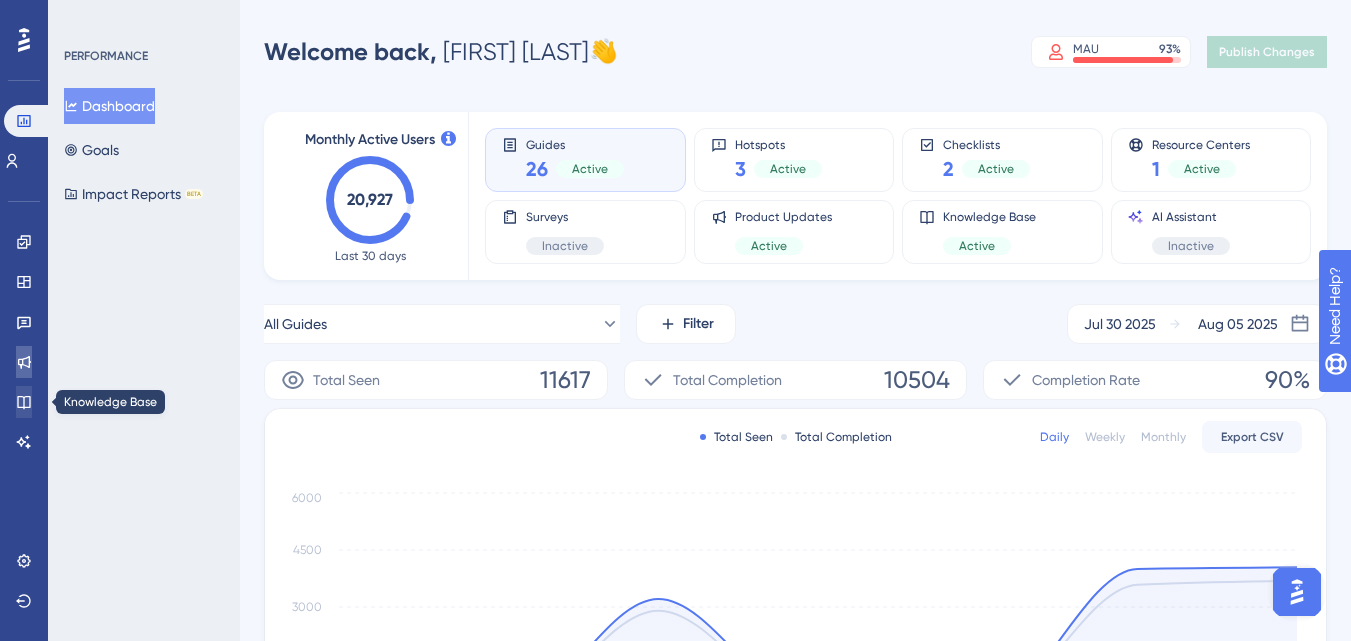 click 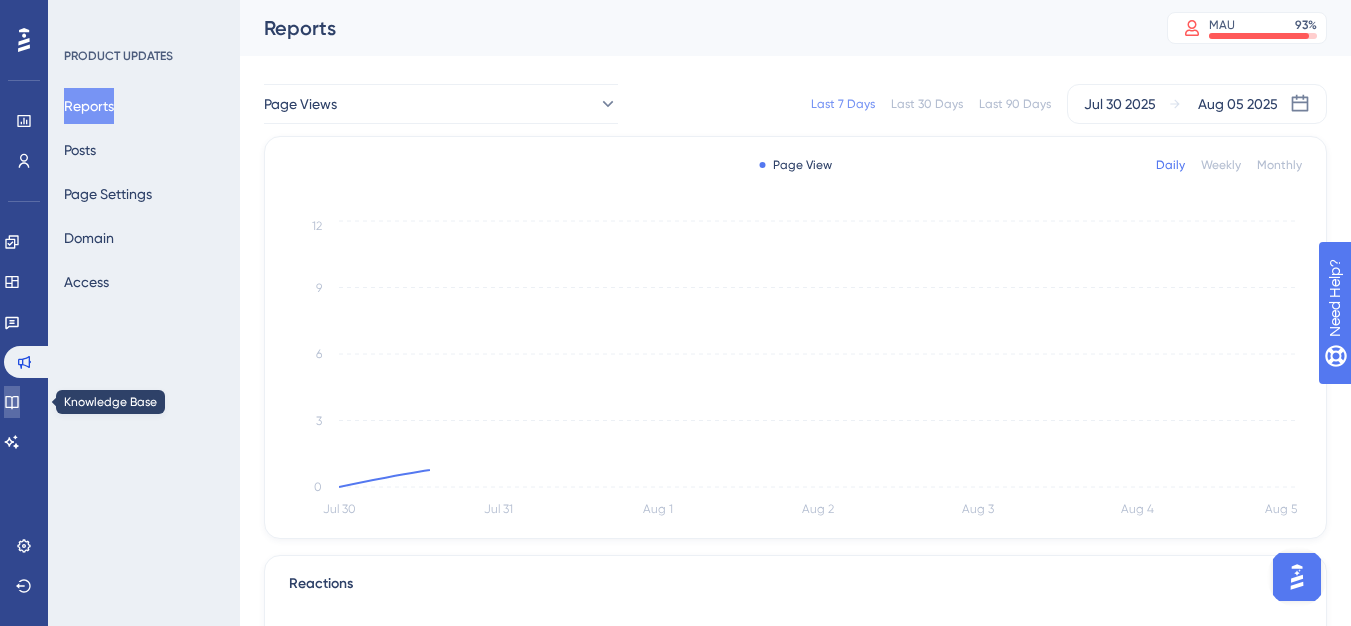click 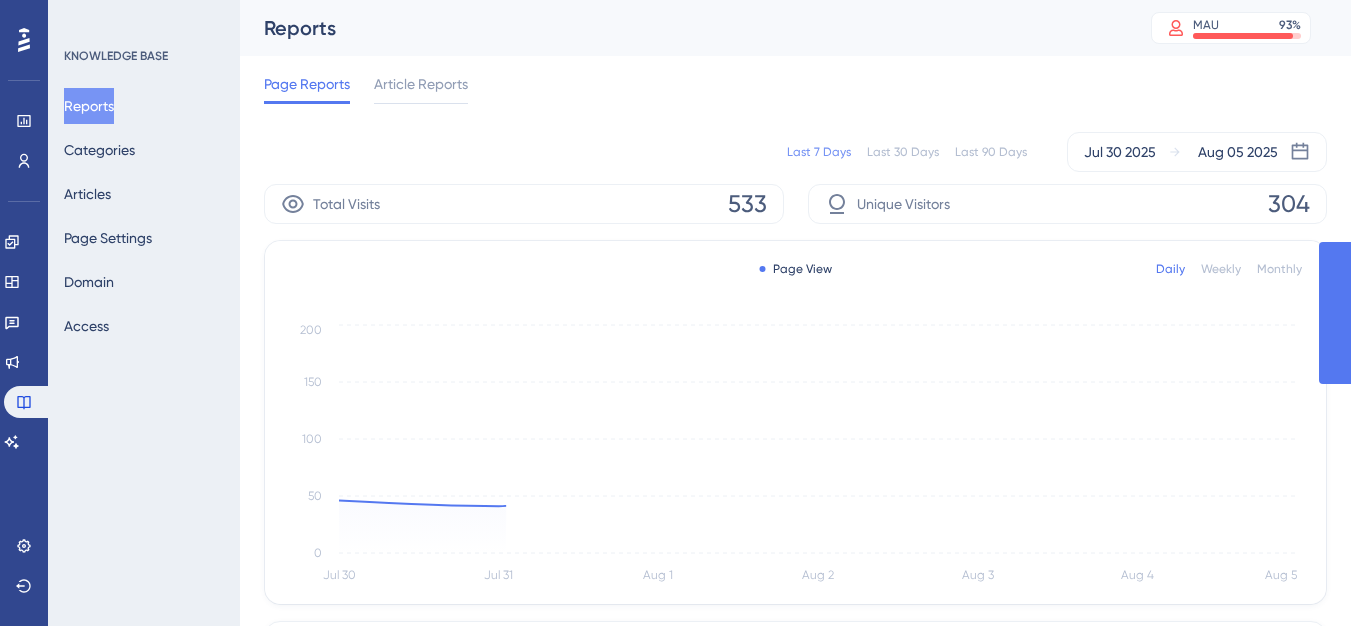 scroll, scrollTop: 0, scrollLeft: 0, axis: both 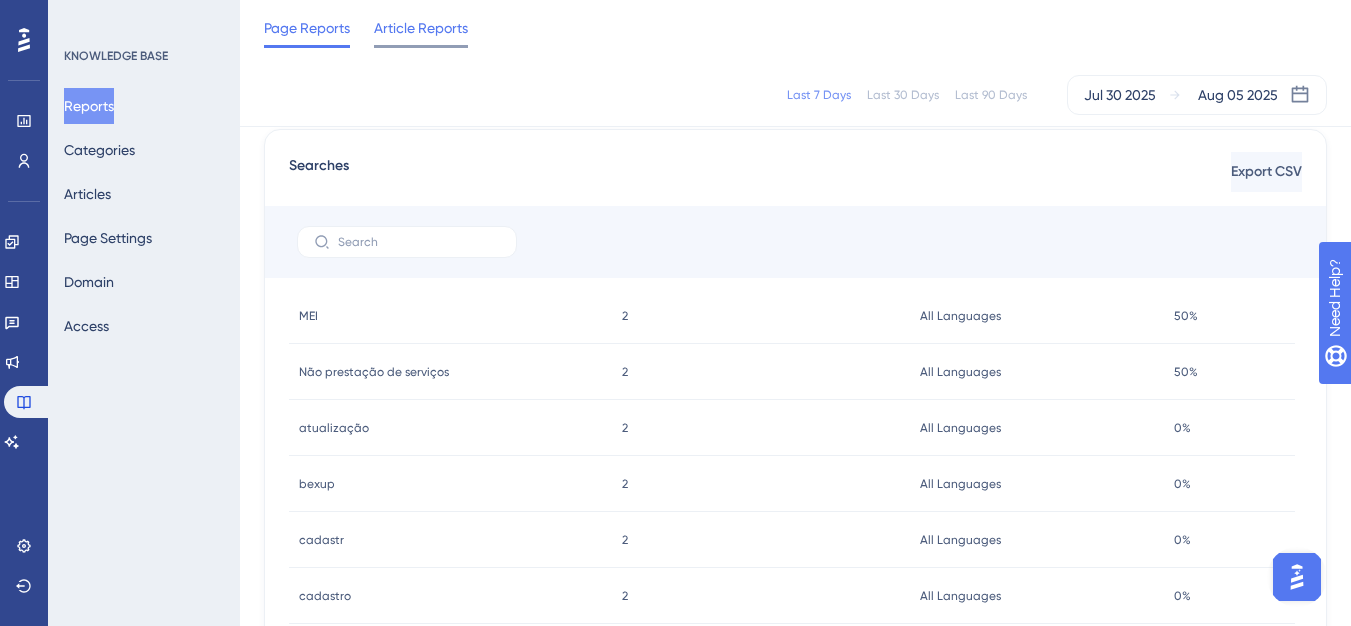 click on "Article Reports" at bounding box center (421, 28) 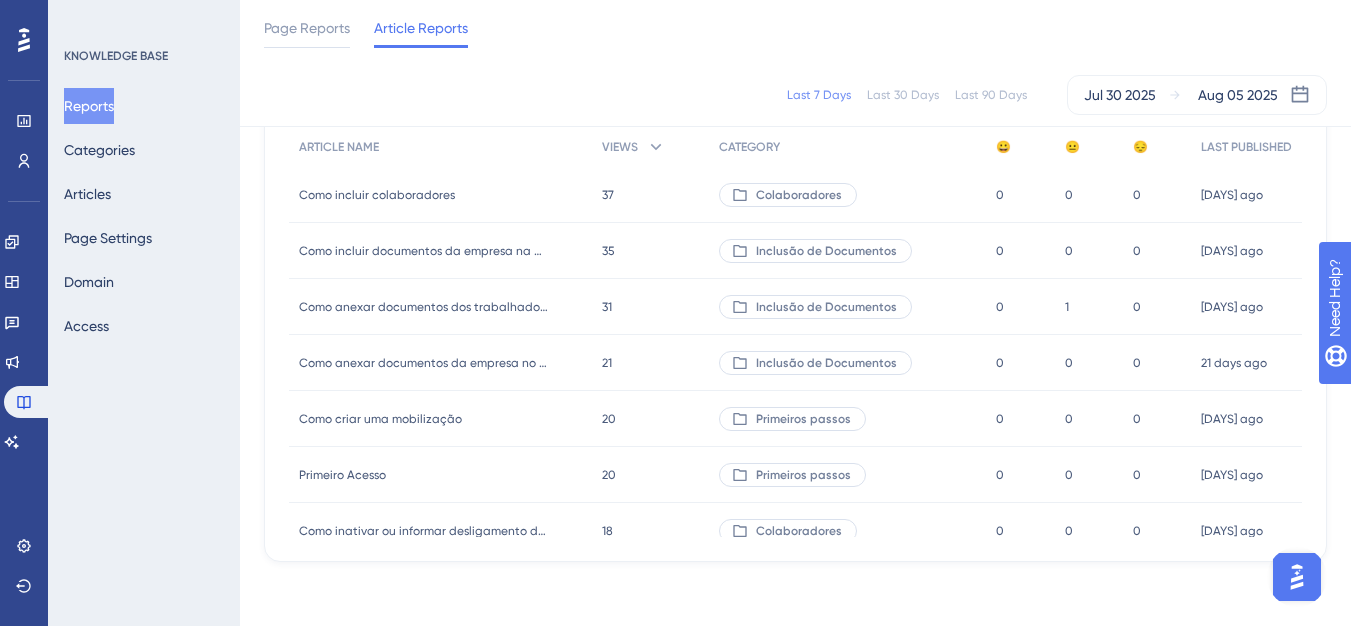 scroll, scrollTop: 0, scrollLeft: 0, axis: both 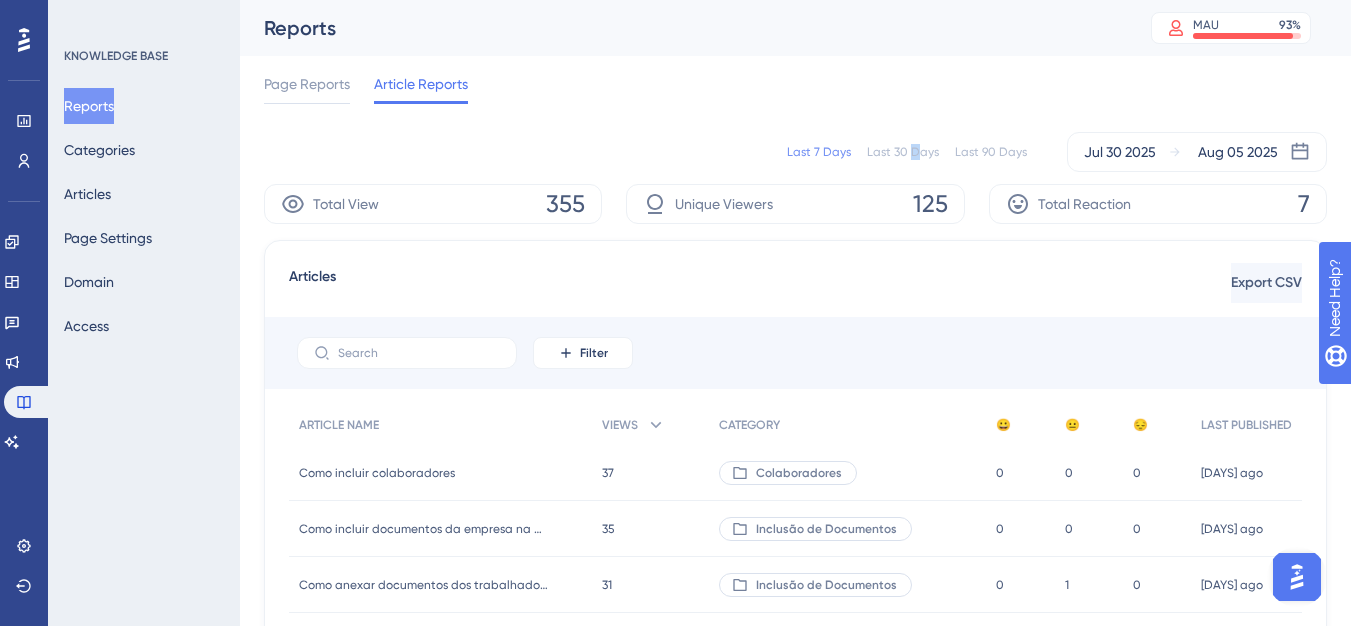 click on "Last 30 Days" at bounding box center (903, 152) 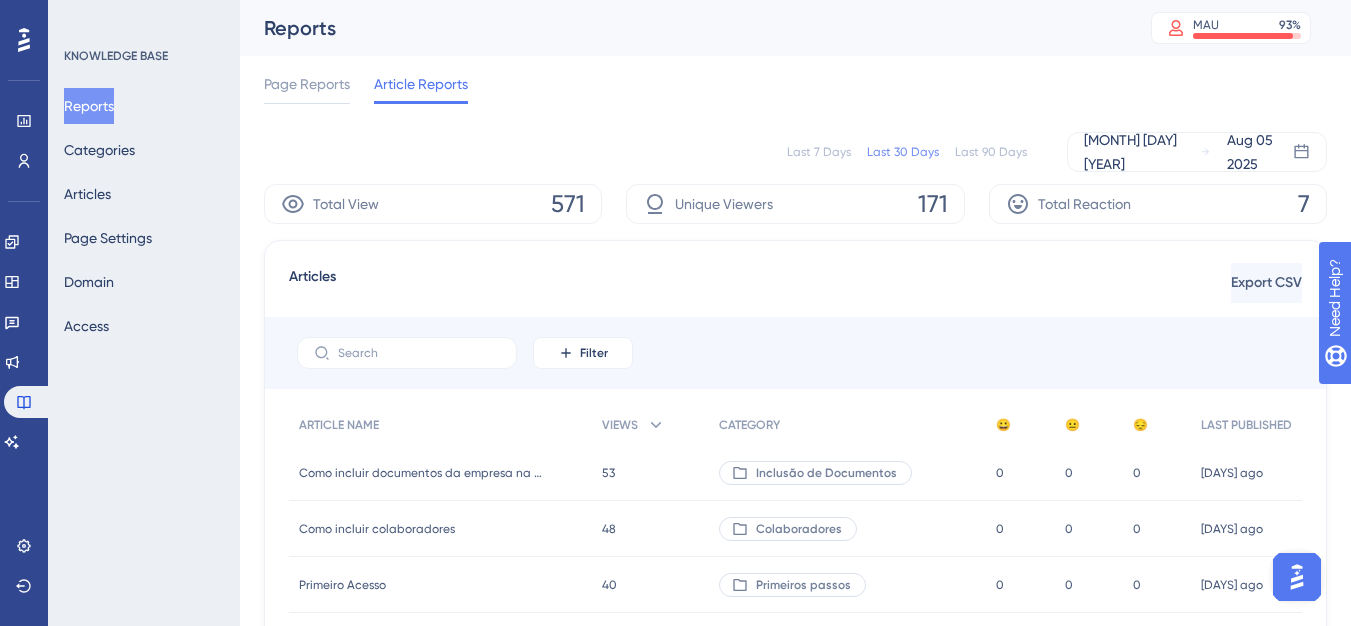 click on "Last 7 Days" at bounding box center (819, 152) 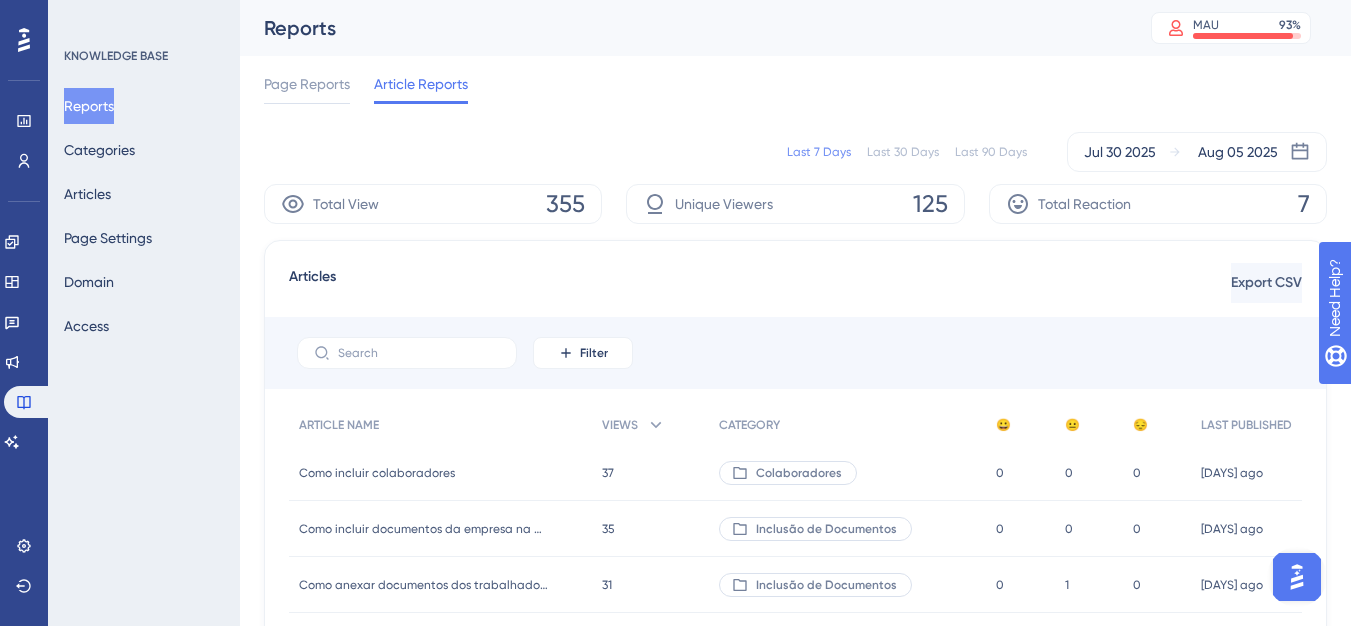 click on "Last 30 Days" at bounding box center (903, 152) 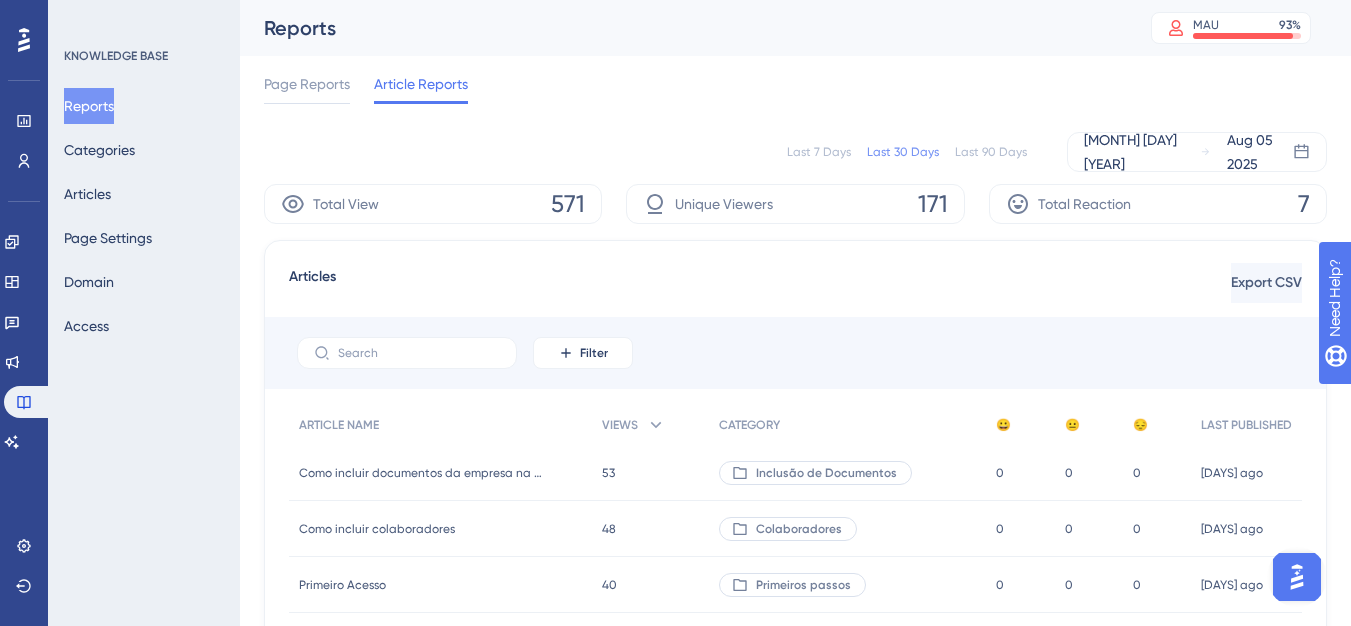 click on "Last 7 Days" at bounding box center [819, 152] 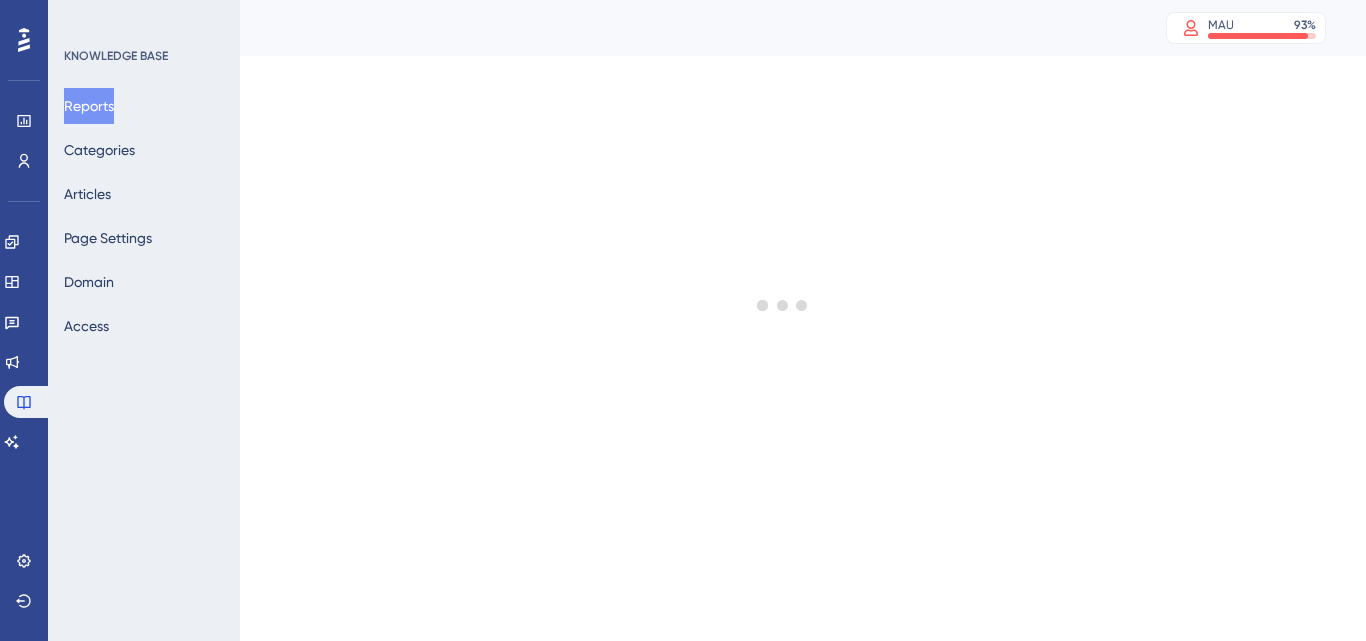 scroll, scrollTop: 0, scrollLeft: 0, axis: both 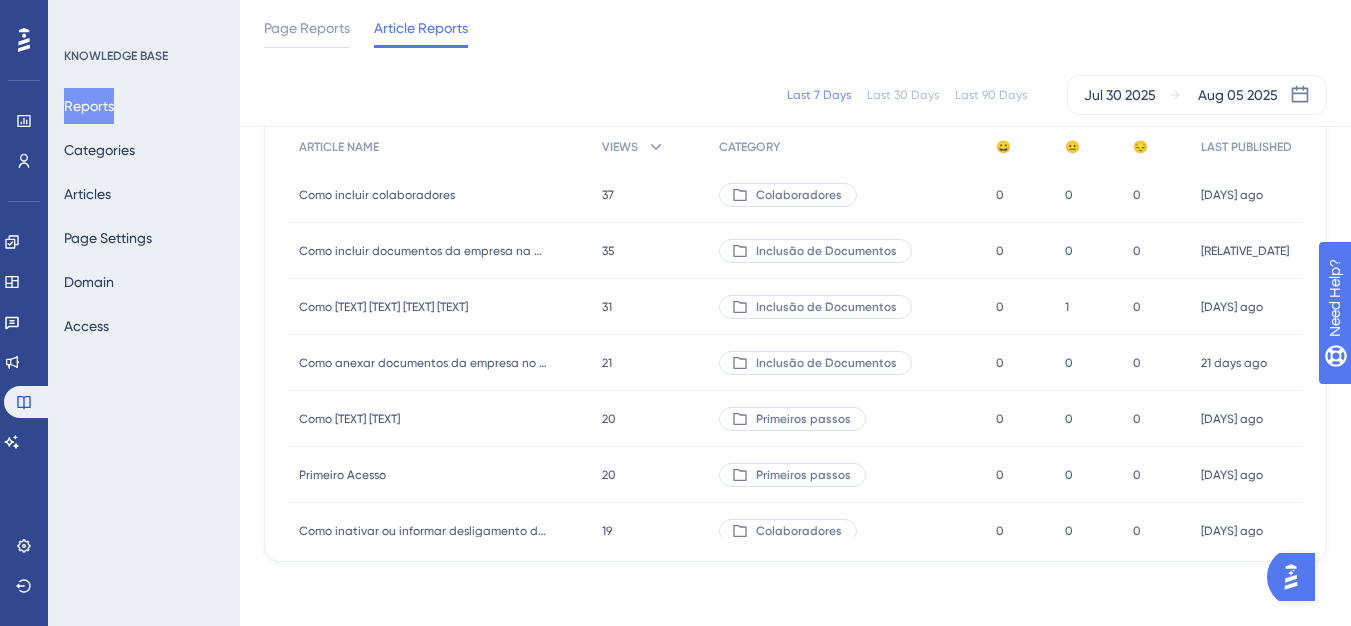 click on "Page Reports Article Reports" at bounding box center (795, 32) 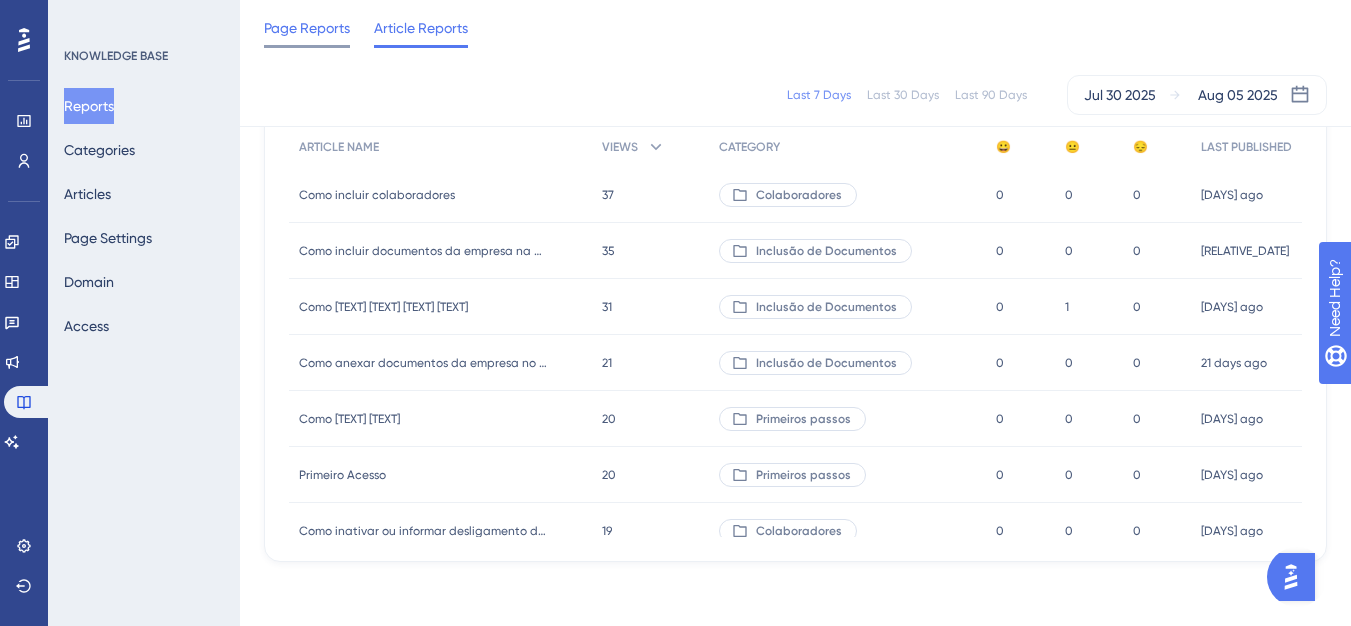 click on "Page Reports" at bounding box center (307, 28) 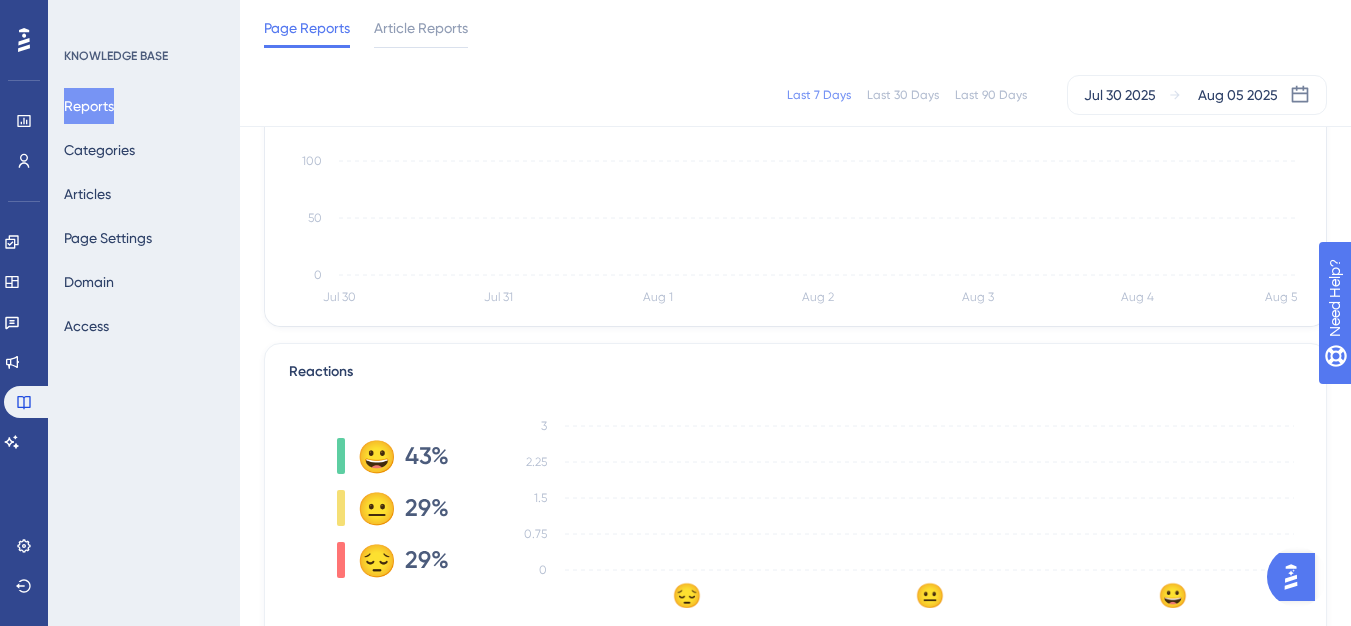 scroll, scrollTop: 0, scrollLeft: 0, axis: both 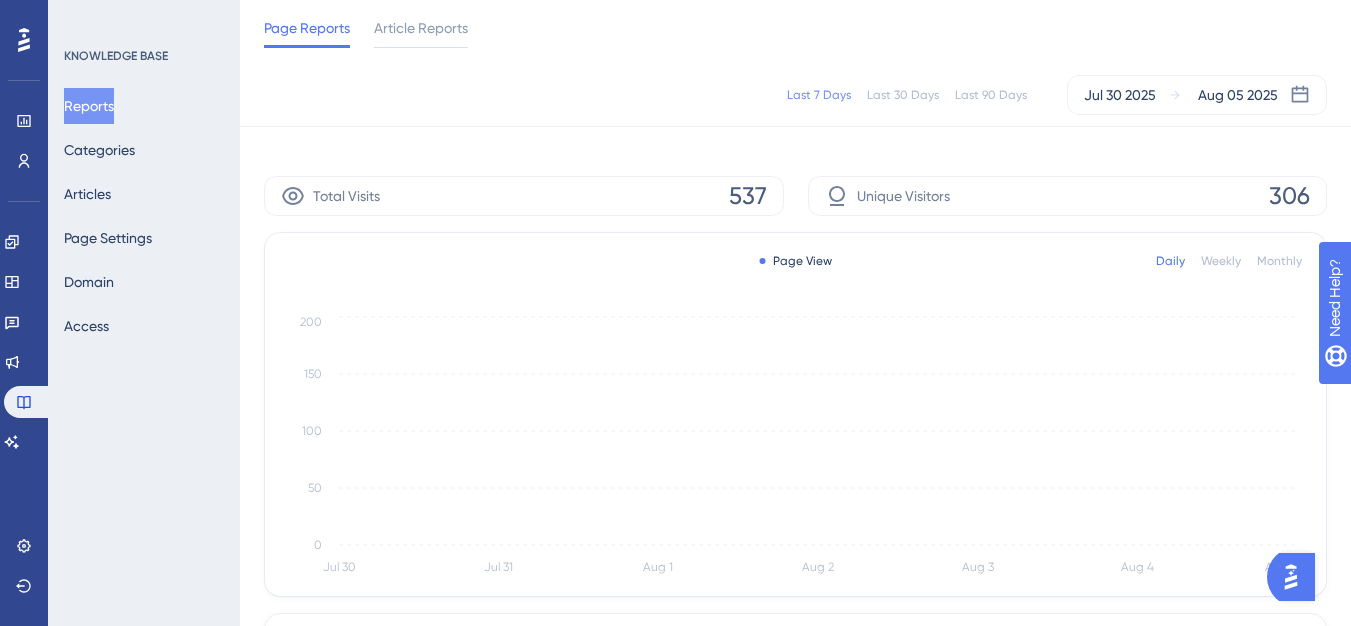 click on "Reports" at bounding box center (682, 28) 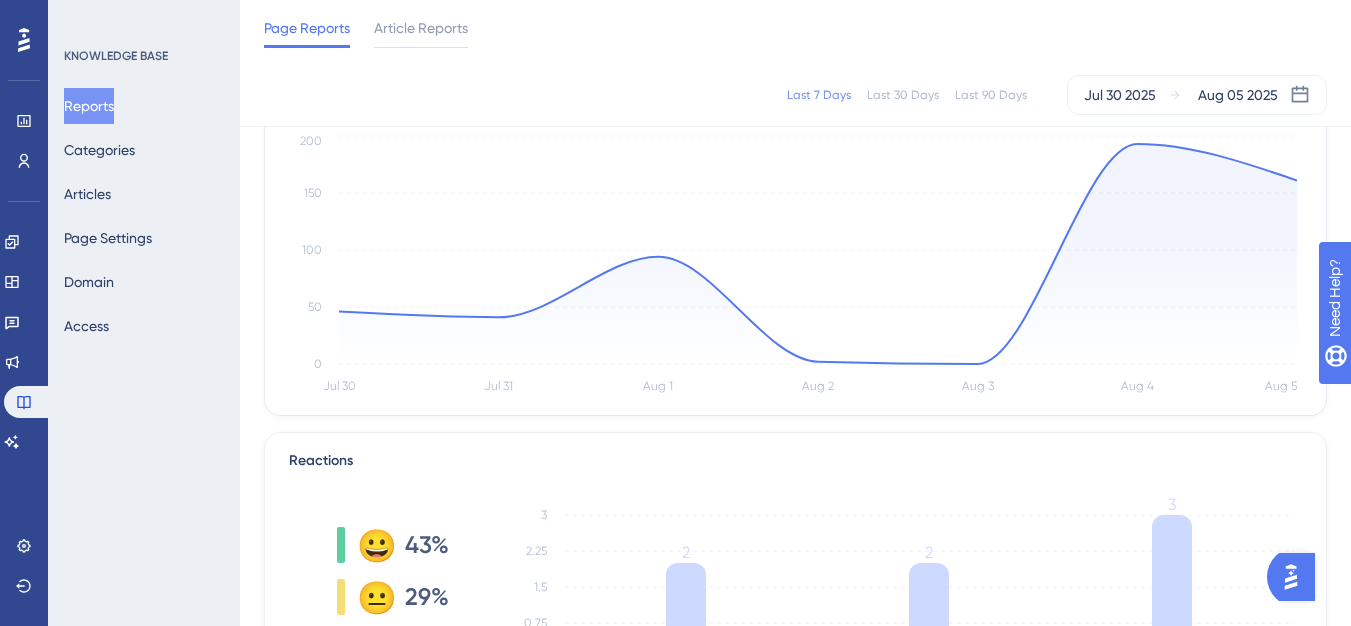scroll, scrollTop: 300, scrollLeft: 0, axis: vertical 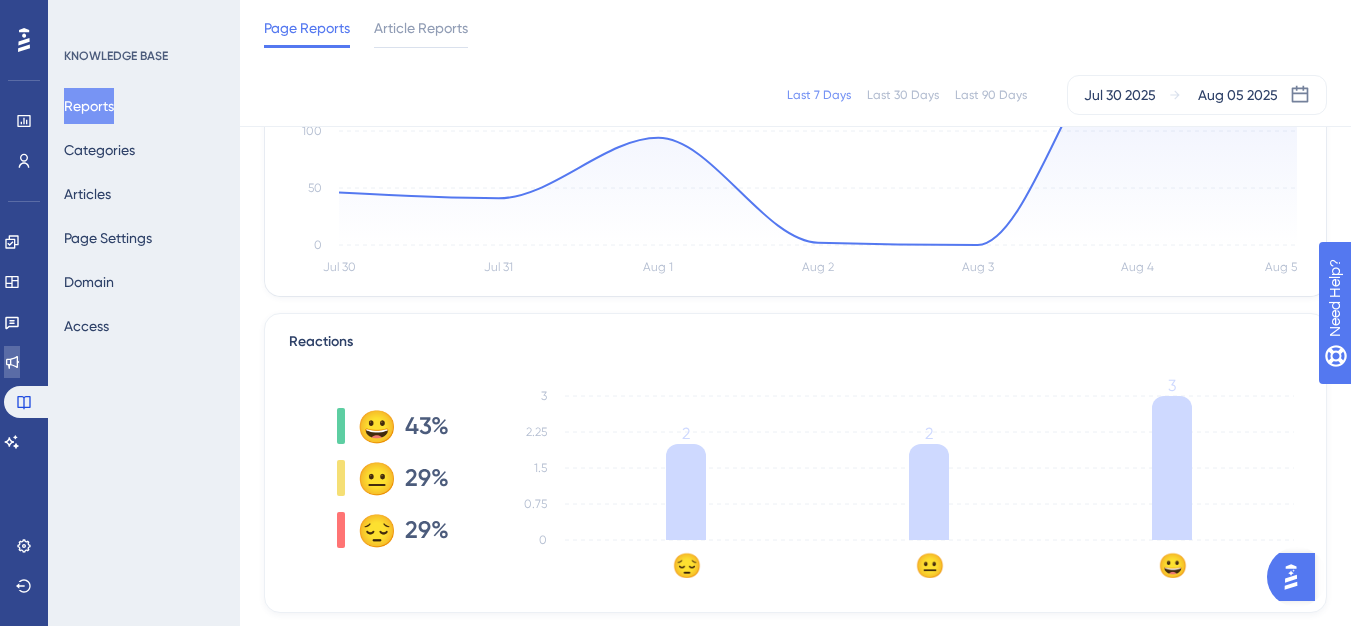 click at bounding box center (12, 362) 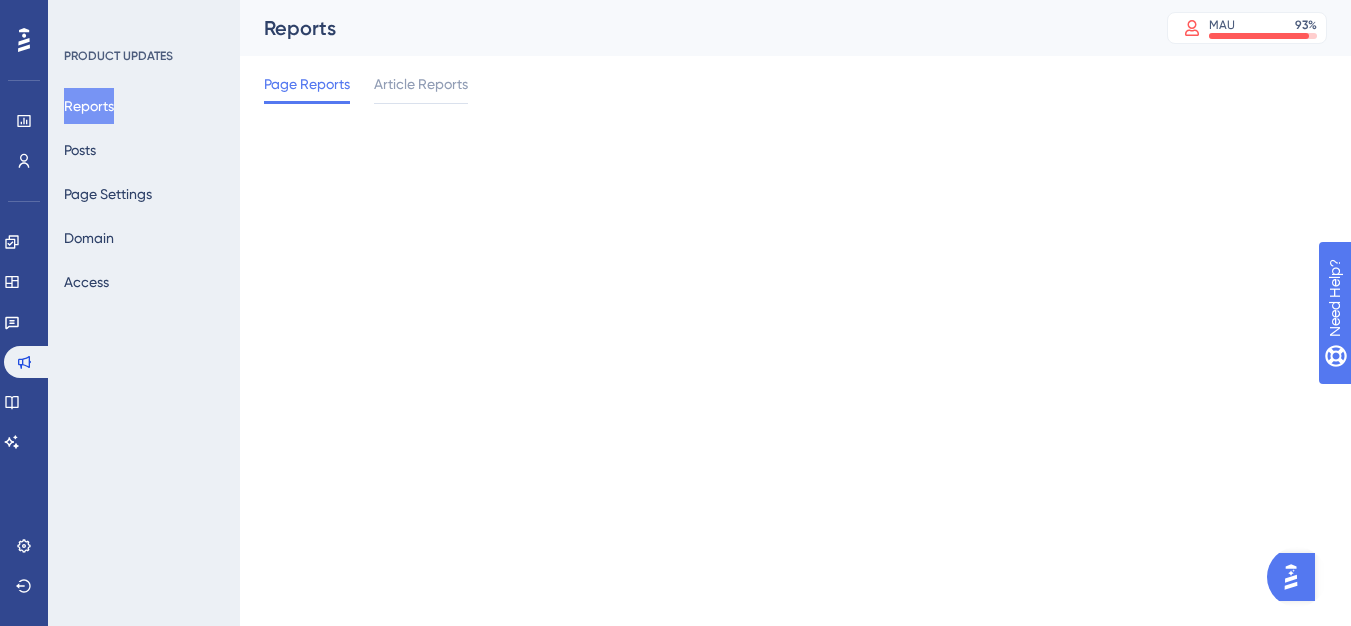 scroll, scrollTop: 0, scrollLeft: 0, axis: both 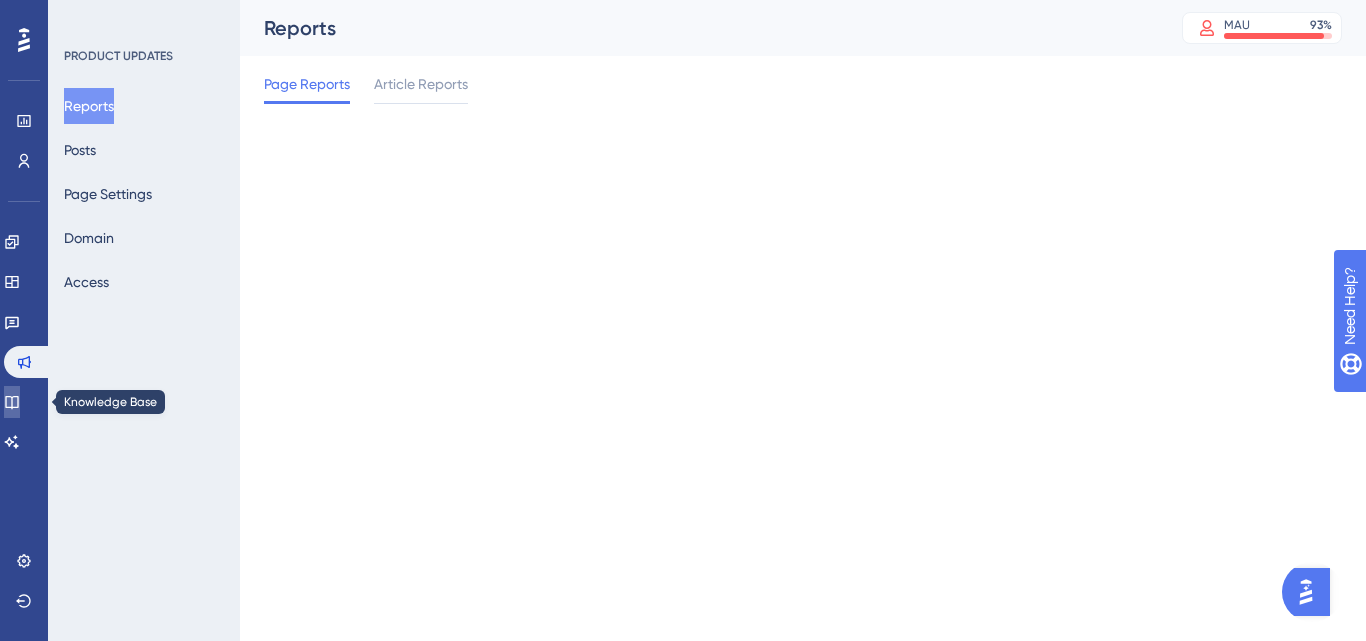 click 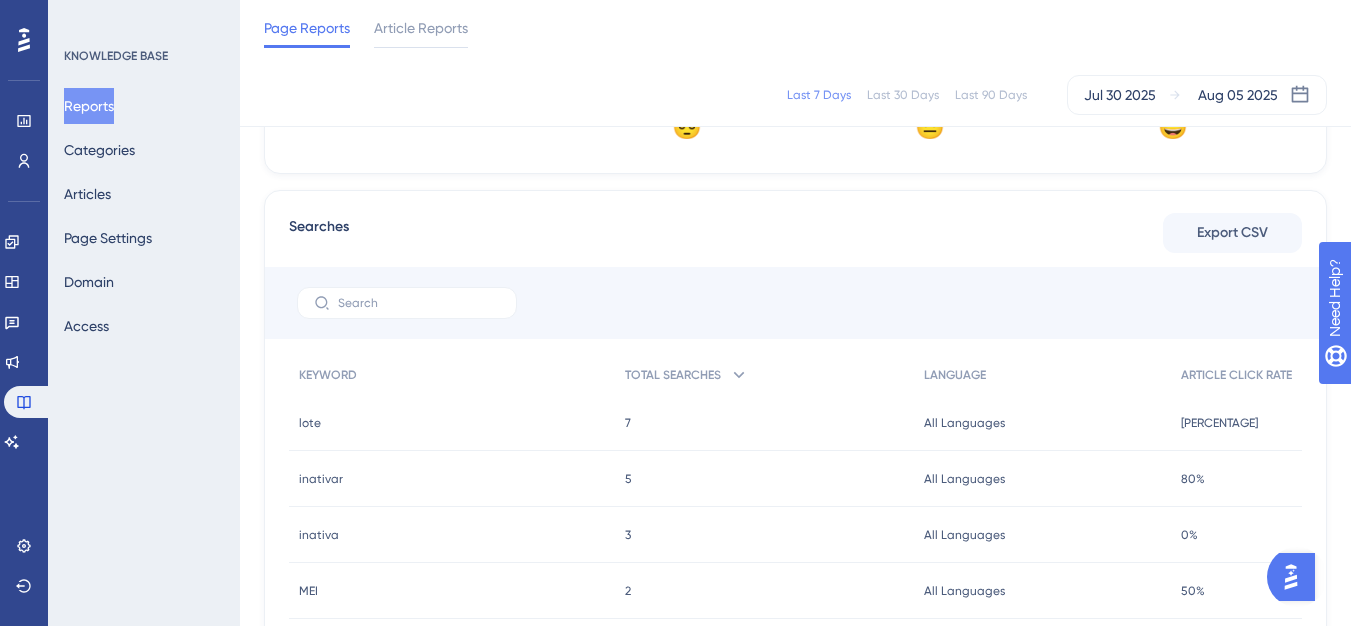 scroll, scrollTop: 800, scrollLeft: 0, axis: vertical 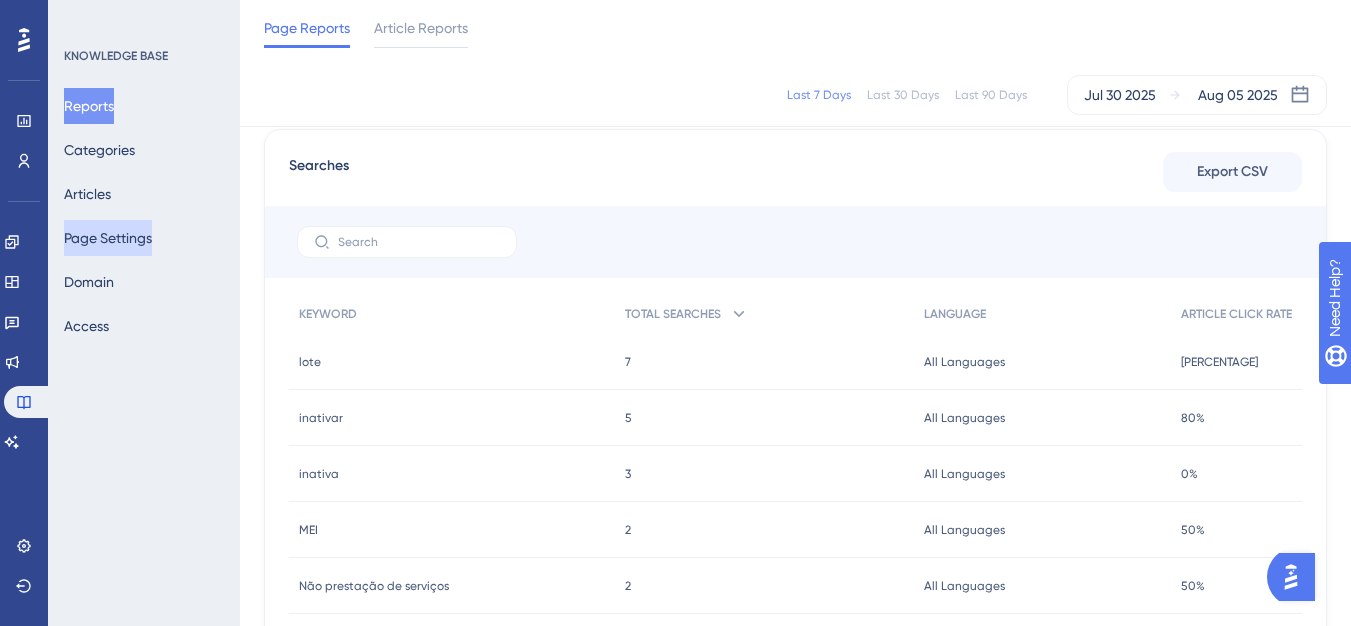 click on "Page Settings" at bounding box center [108, 238] 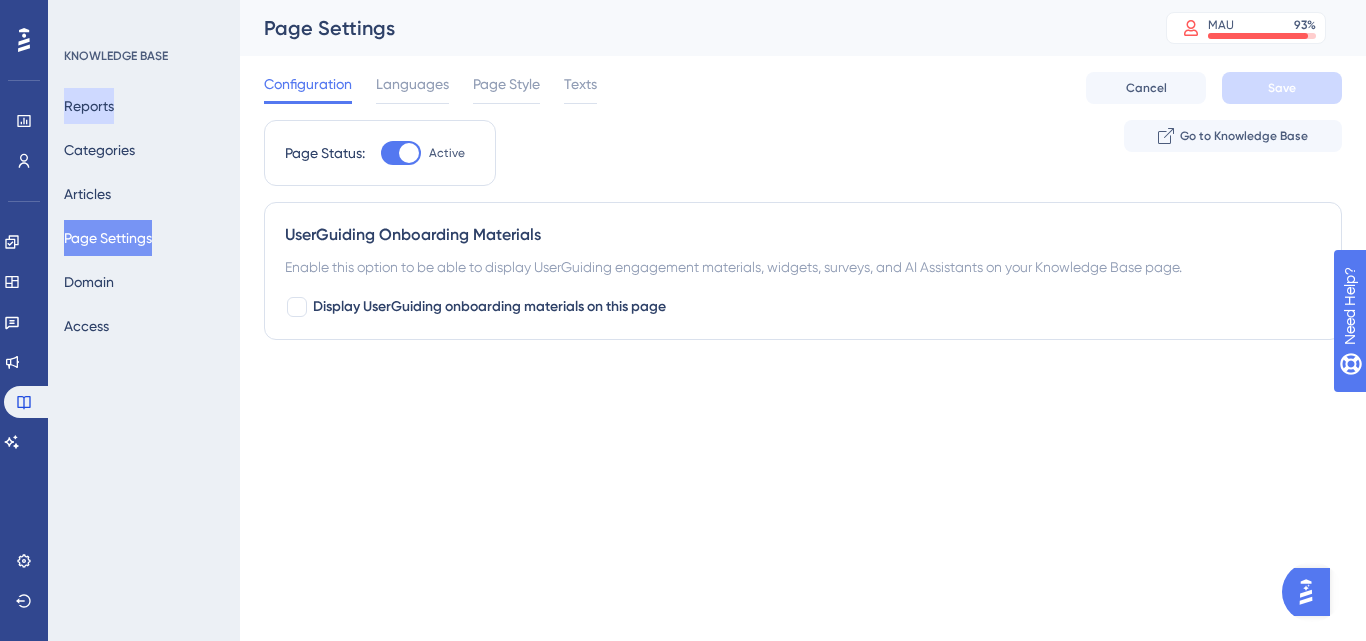 click on "Reports" at bounding box center (89, 106) 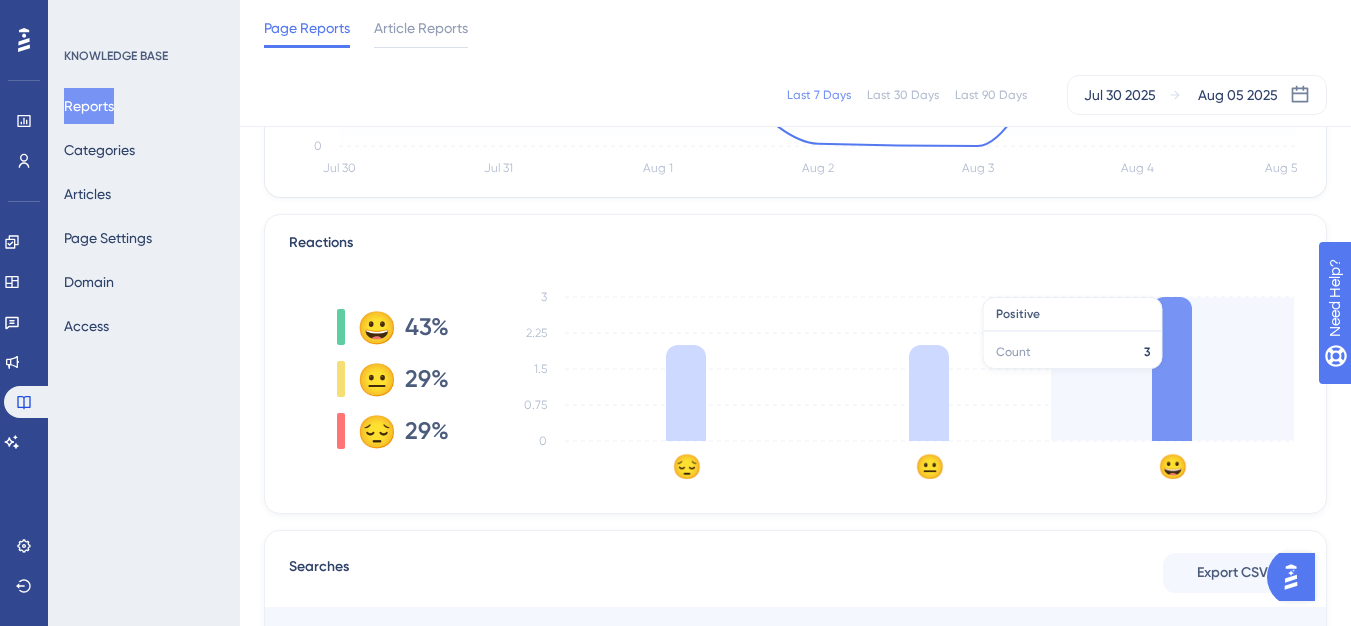 scroll, scrollTop: 400, scrollLeft: 0, axis: vertical 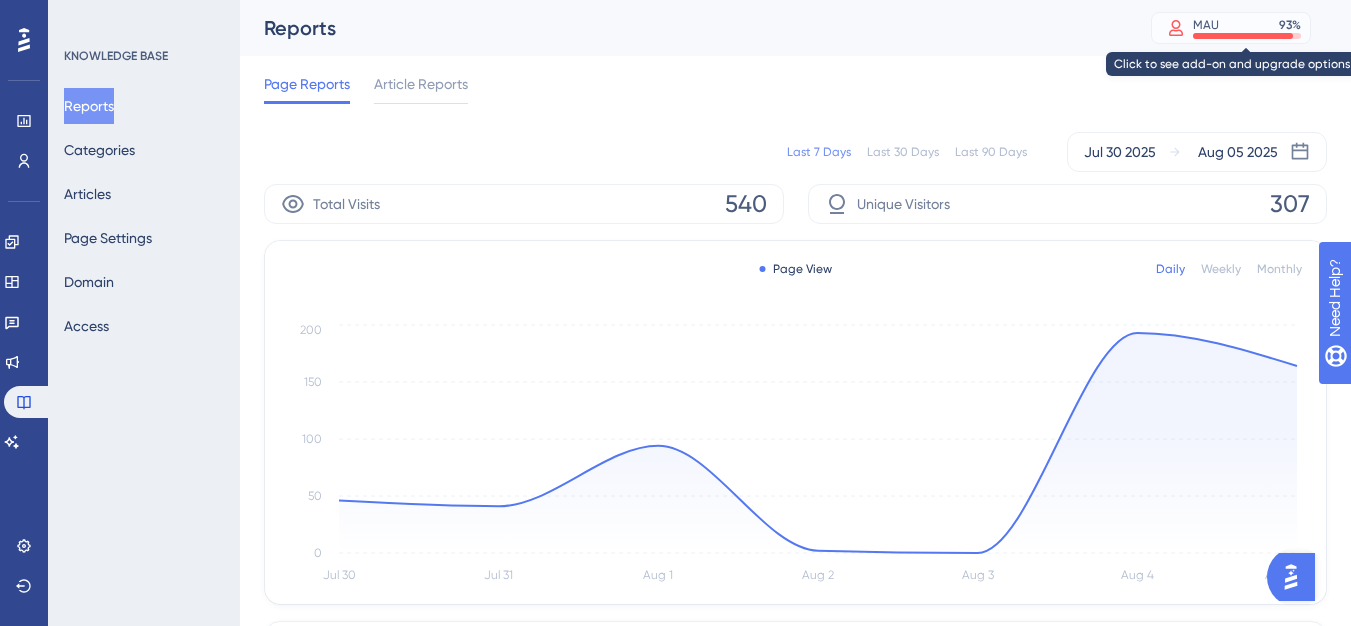click at bounding box center [1243, 36] 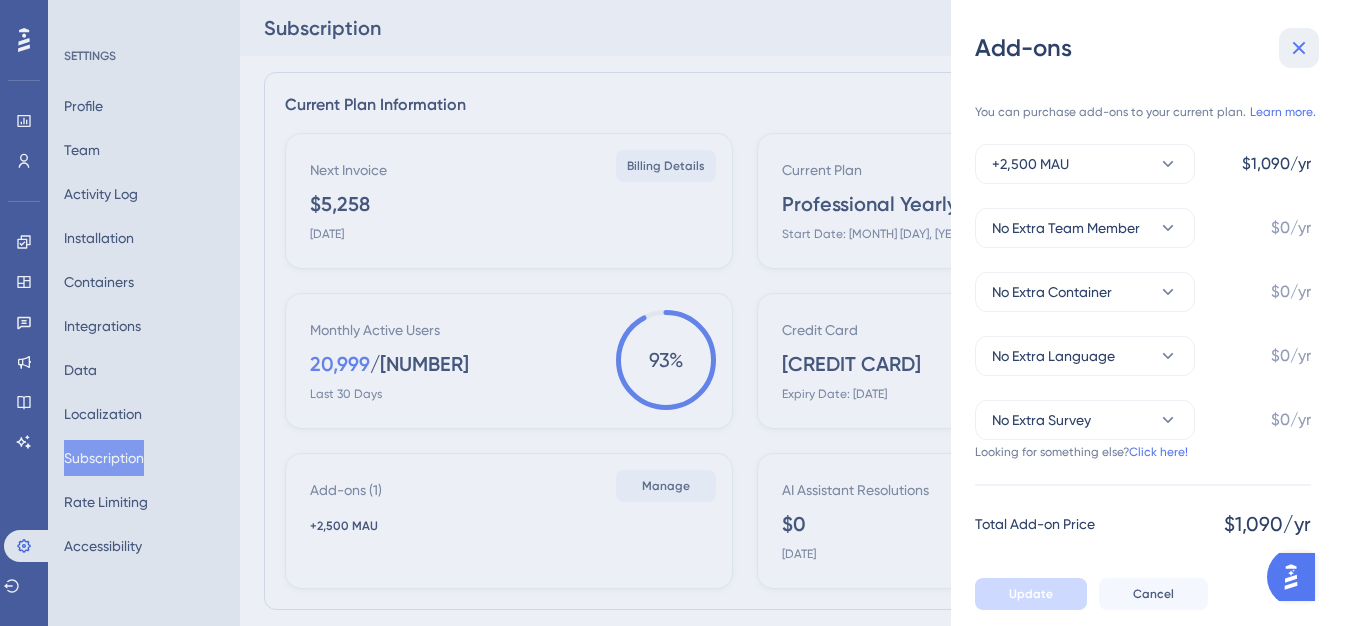 click 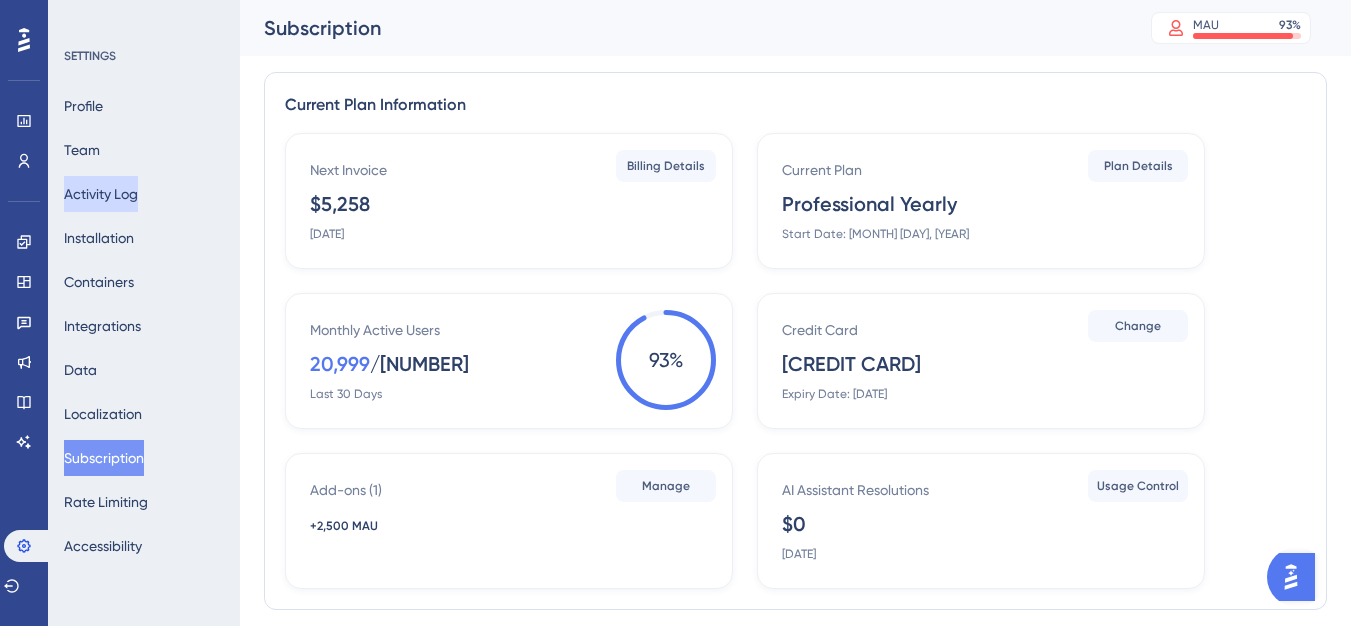click on "Activity Log" at bounding box center [101, 194] 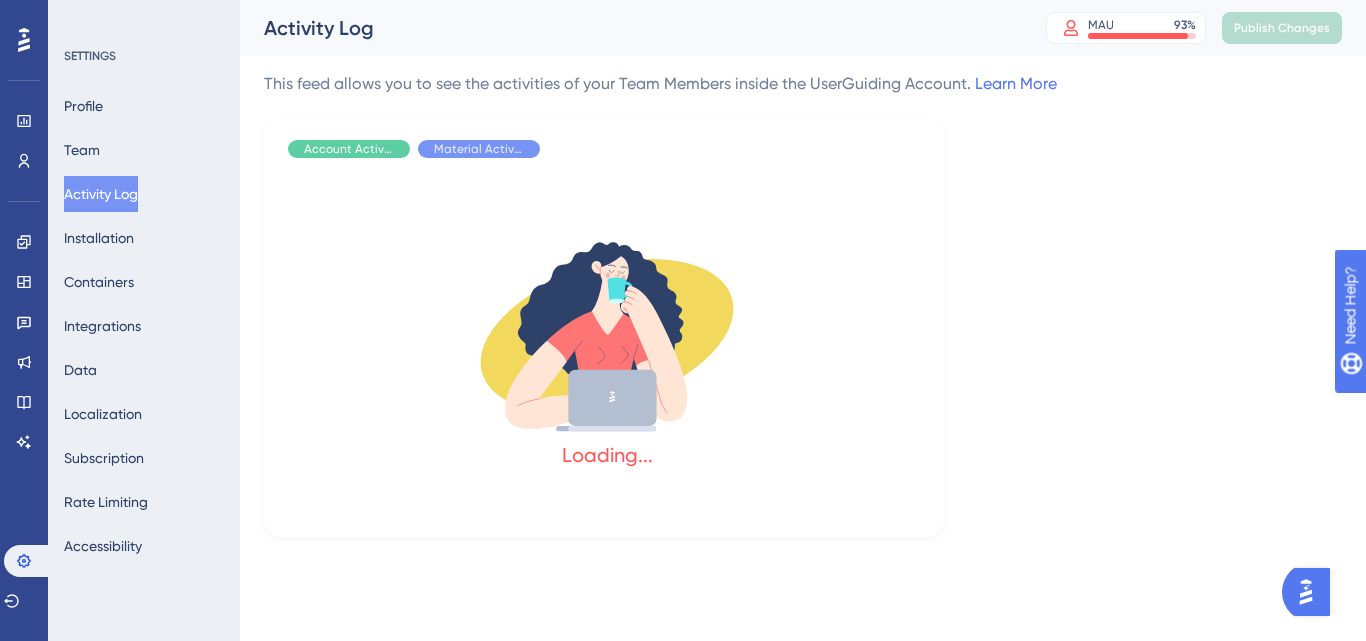 scroll, scrollTop: 0, scrollLeft: 0, axis: both 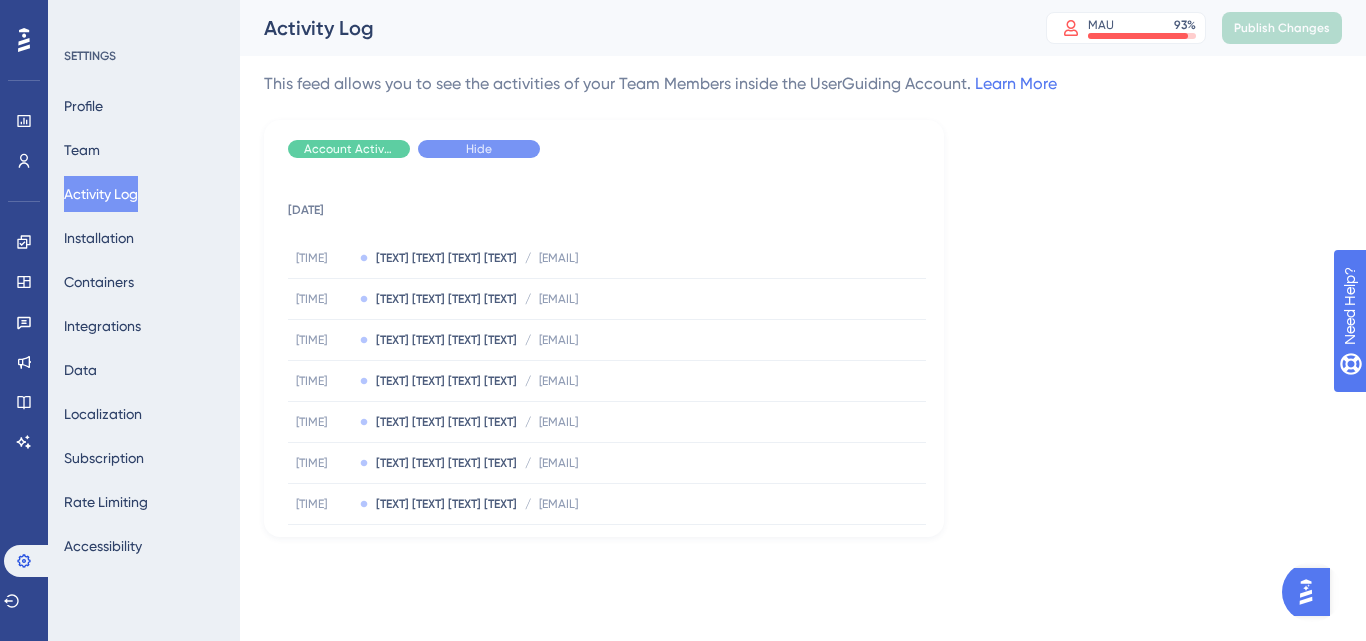 click on "Hide" at bounding box center [479, 149] 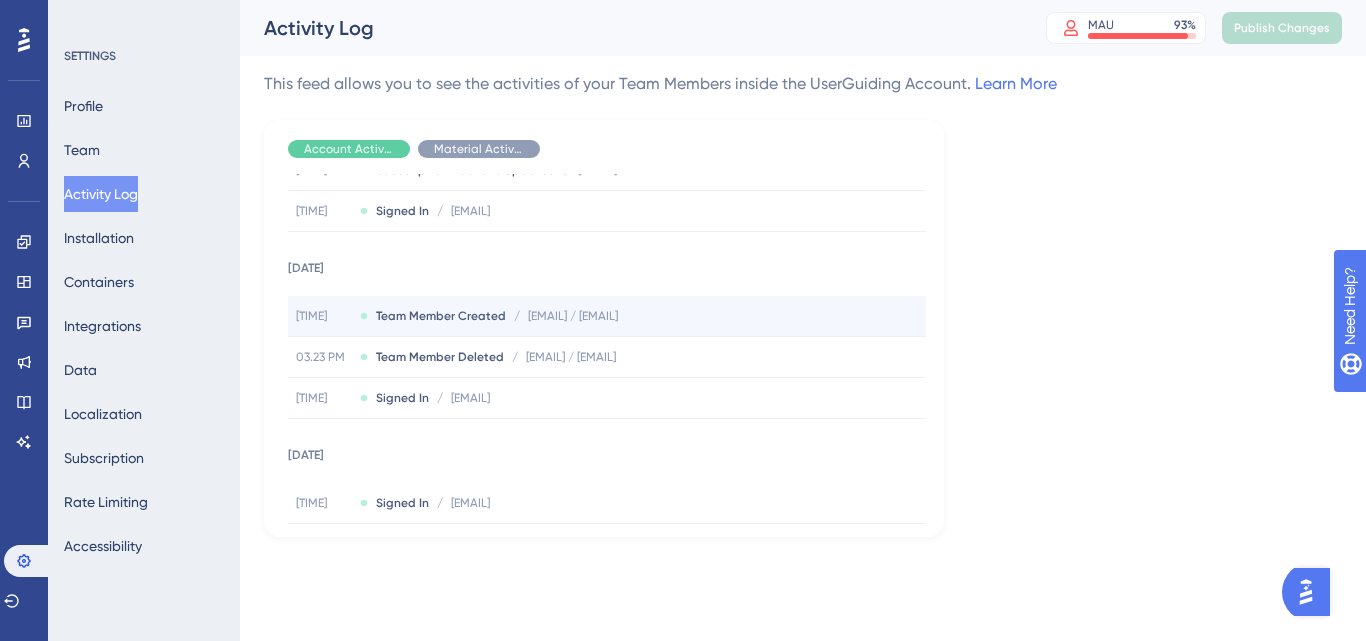 scroll, scrollTop: 0, scrollLeft: 0, axis: both 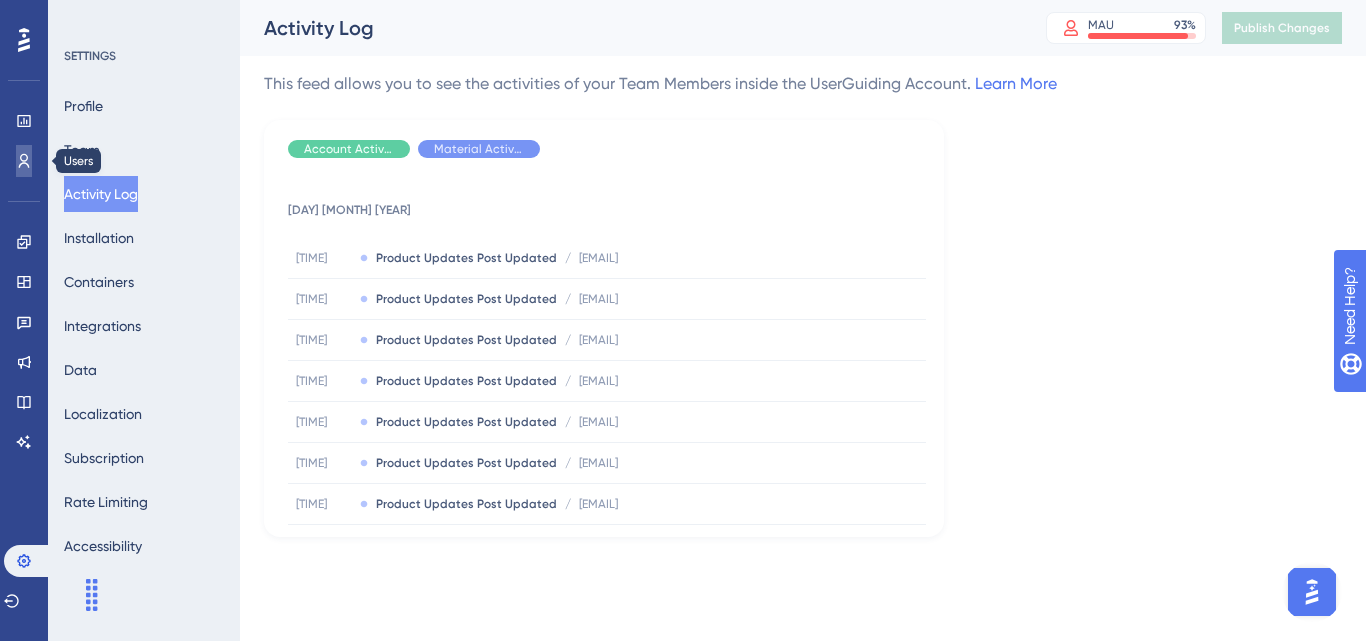 click 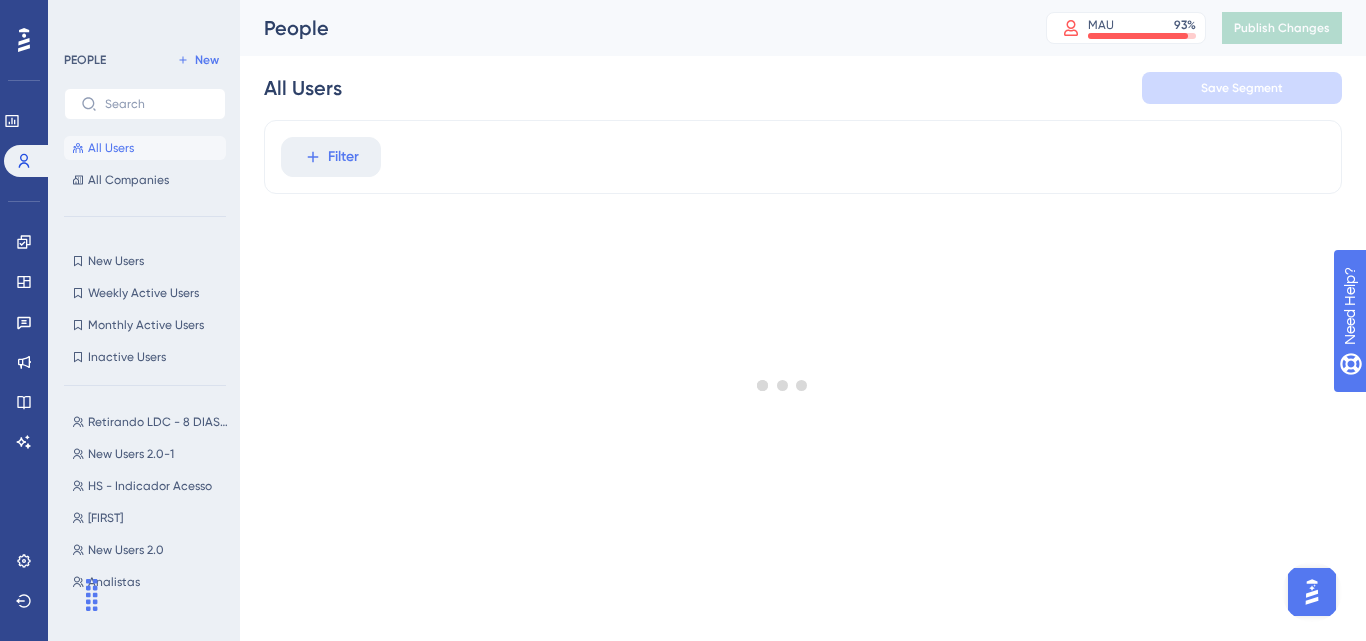 click on "Performance Users" at bounding box center [24, 141] 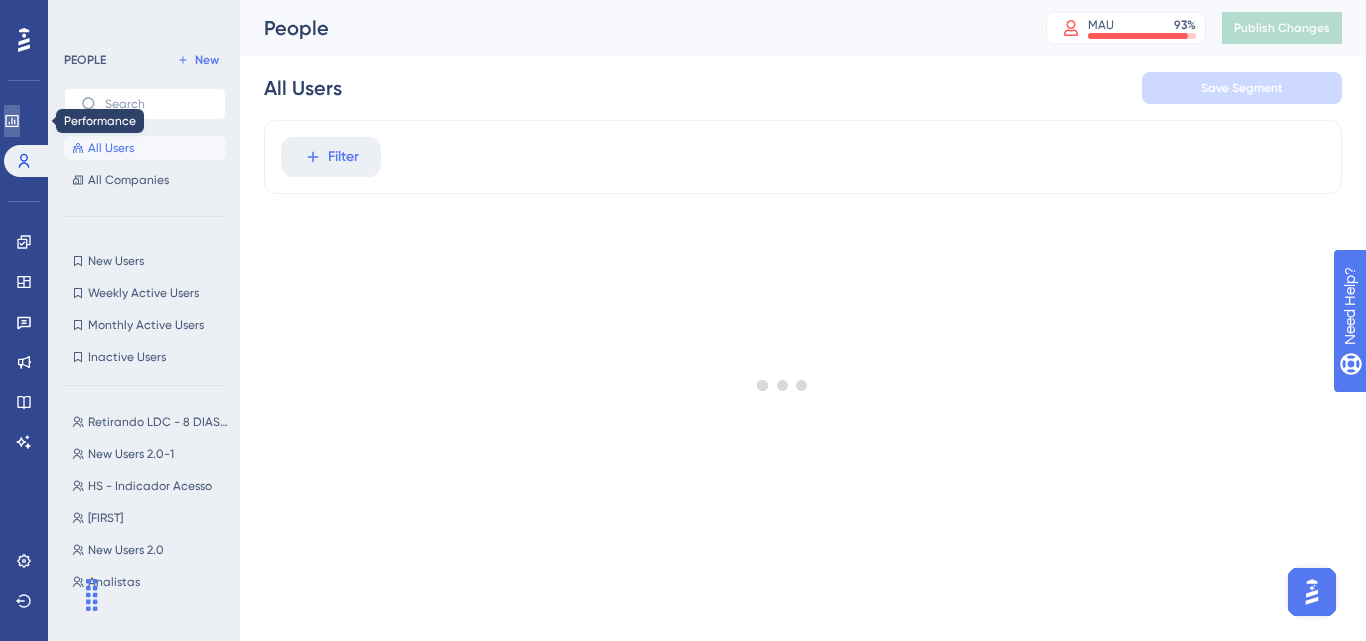 click 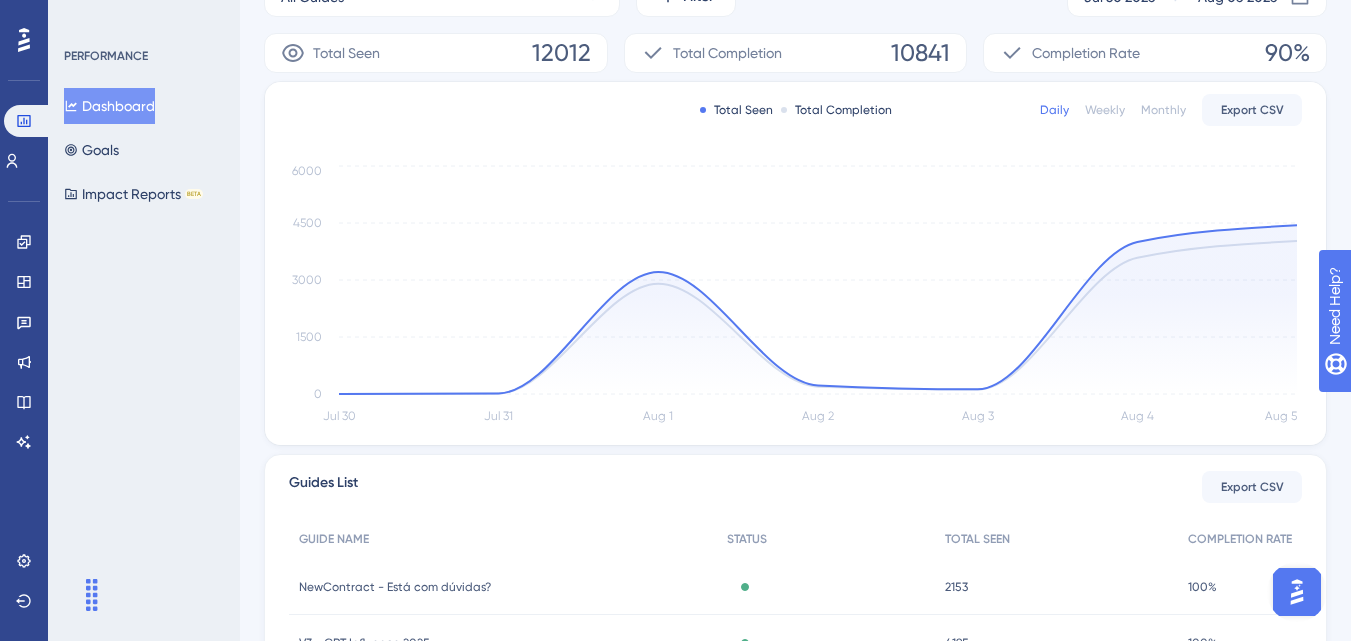 scroll, scrollTop: 619, scrollLeft: 0, axis: vertical 